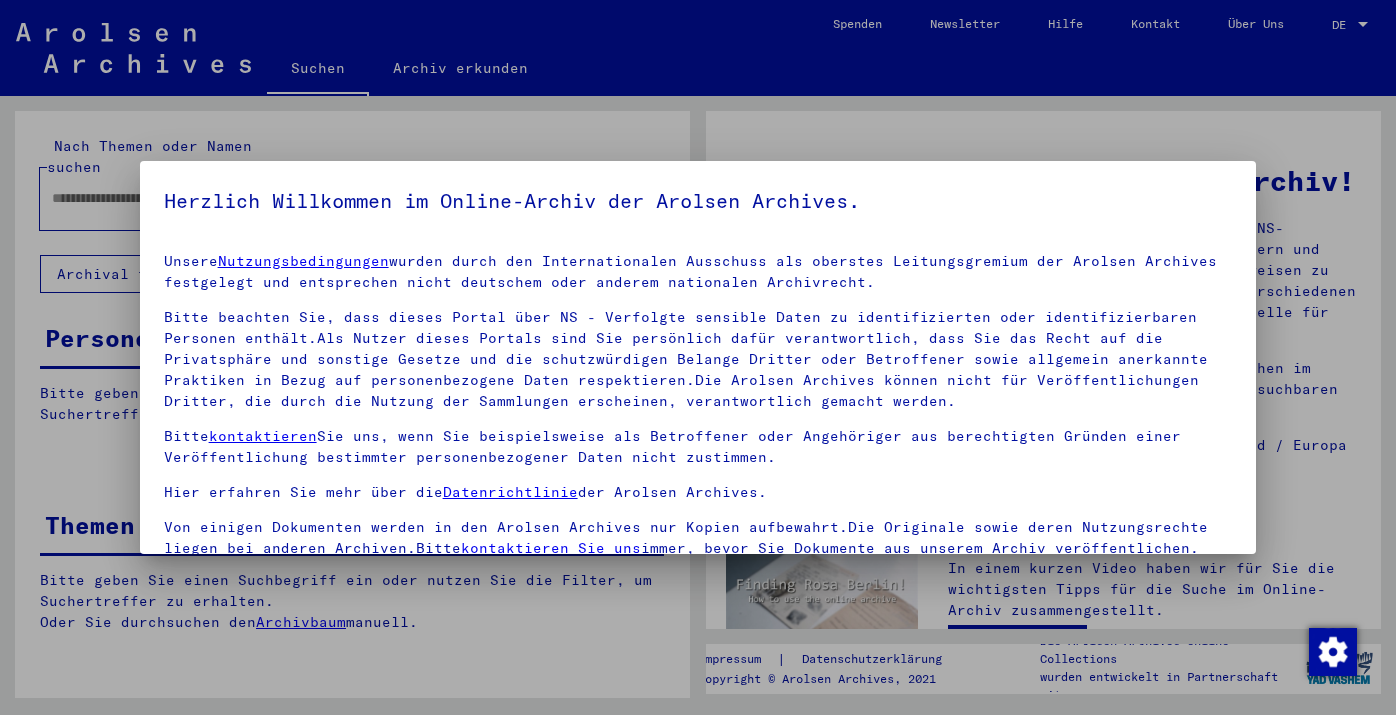 scroll, scrollTop: 0, scrollLeft: 0, axis: both 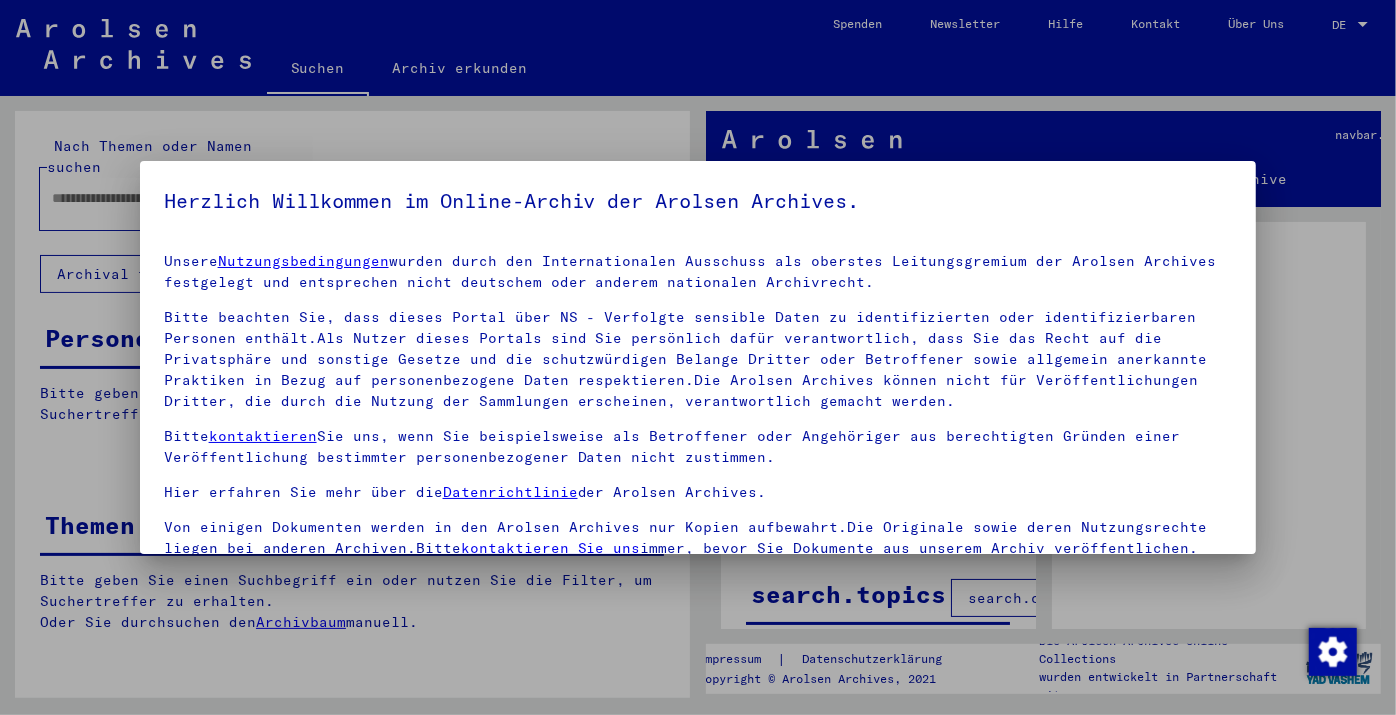 click at bounding box center (698, 357) 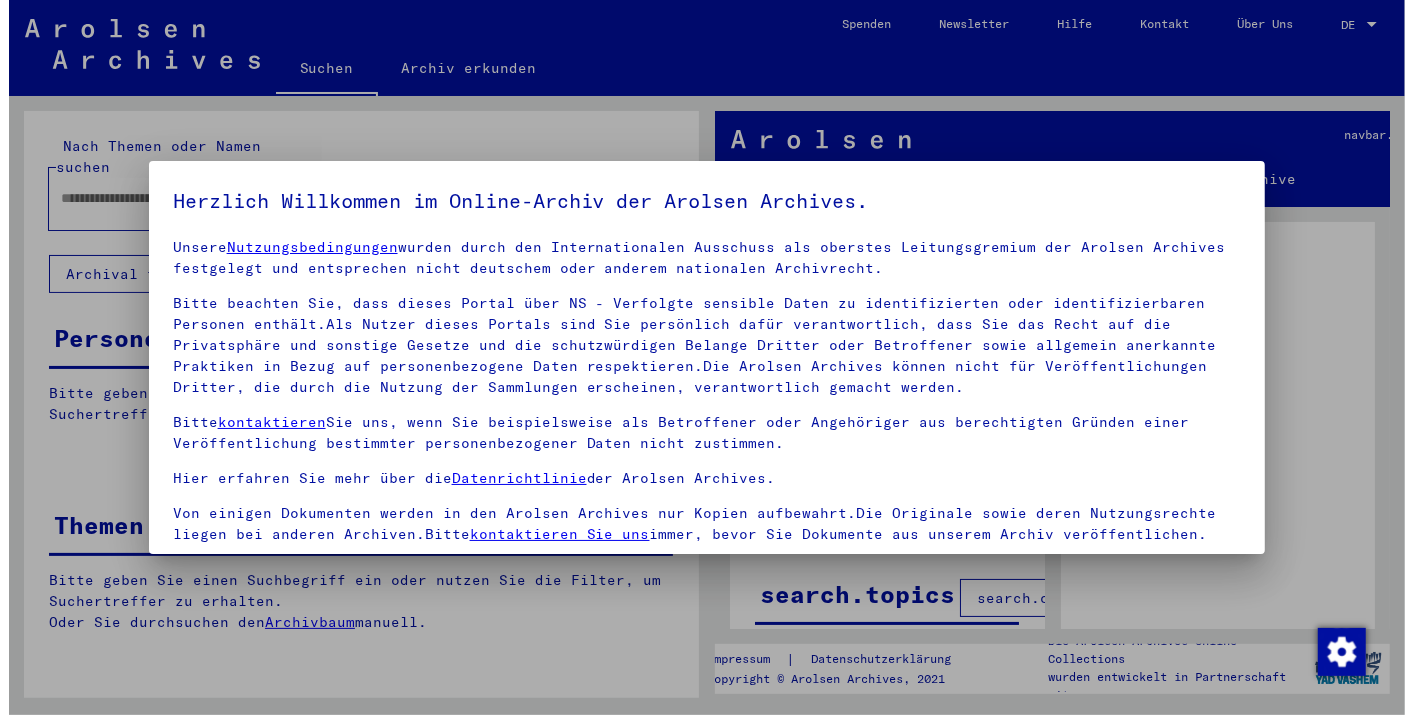 scroll, scrollTop: 171, scrollLeft: 0, axis: vertical 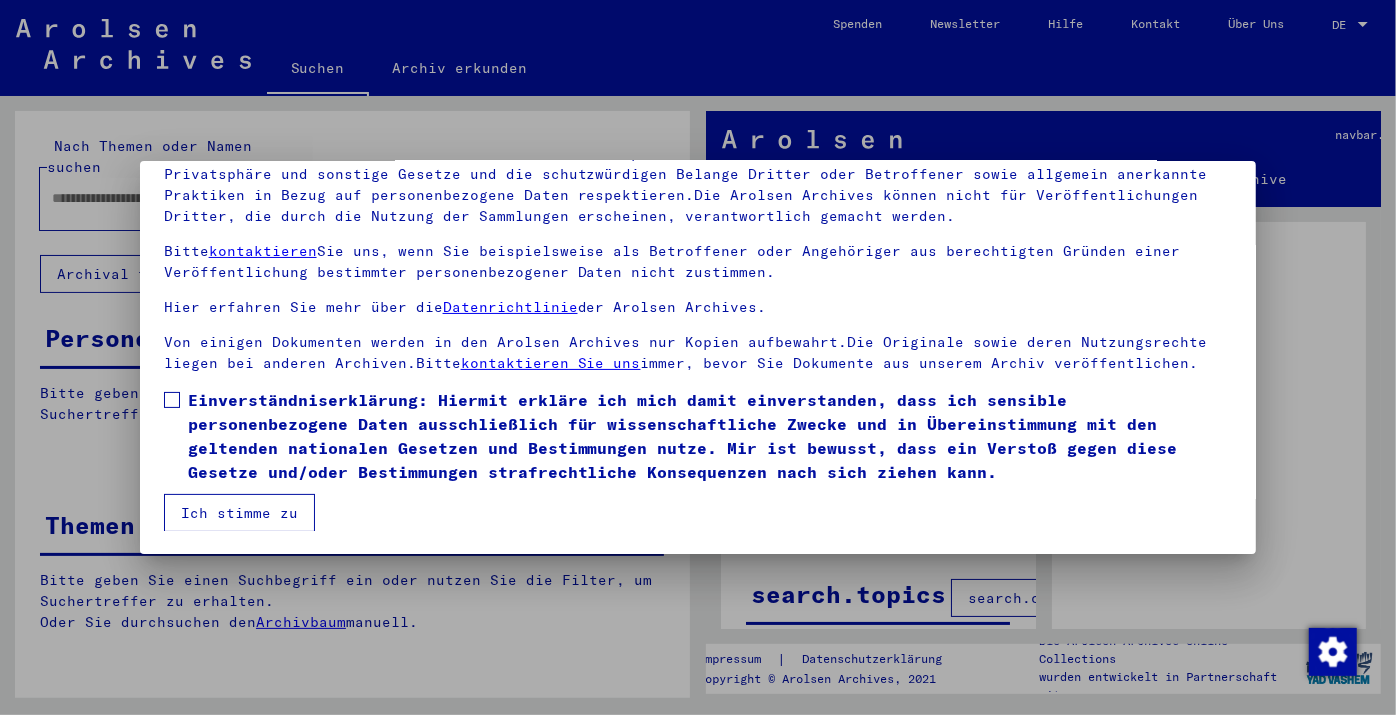 click at bounding box center (172, 400) 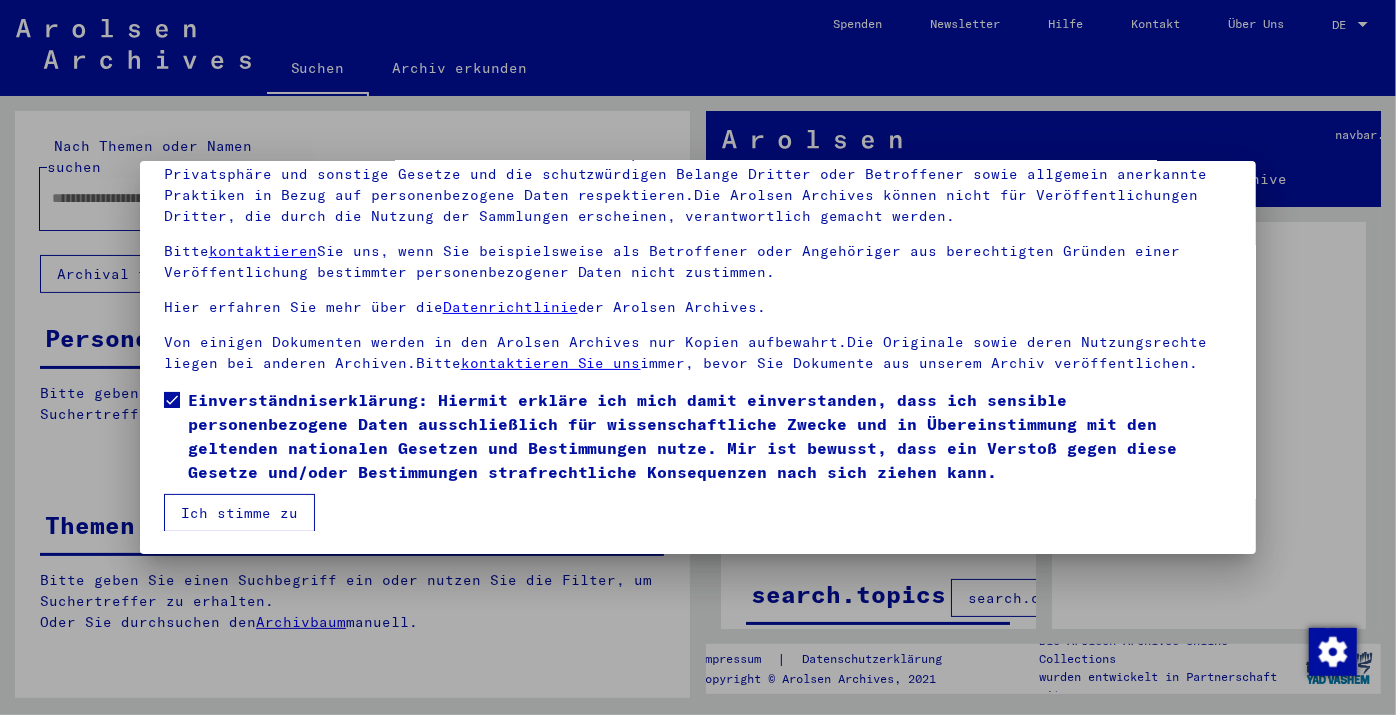 click on "Ich stimme zu" at bounding box center (239, 513) 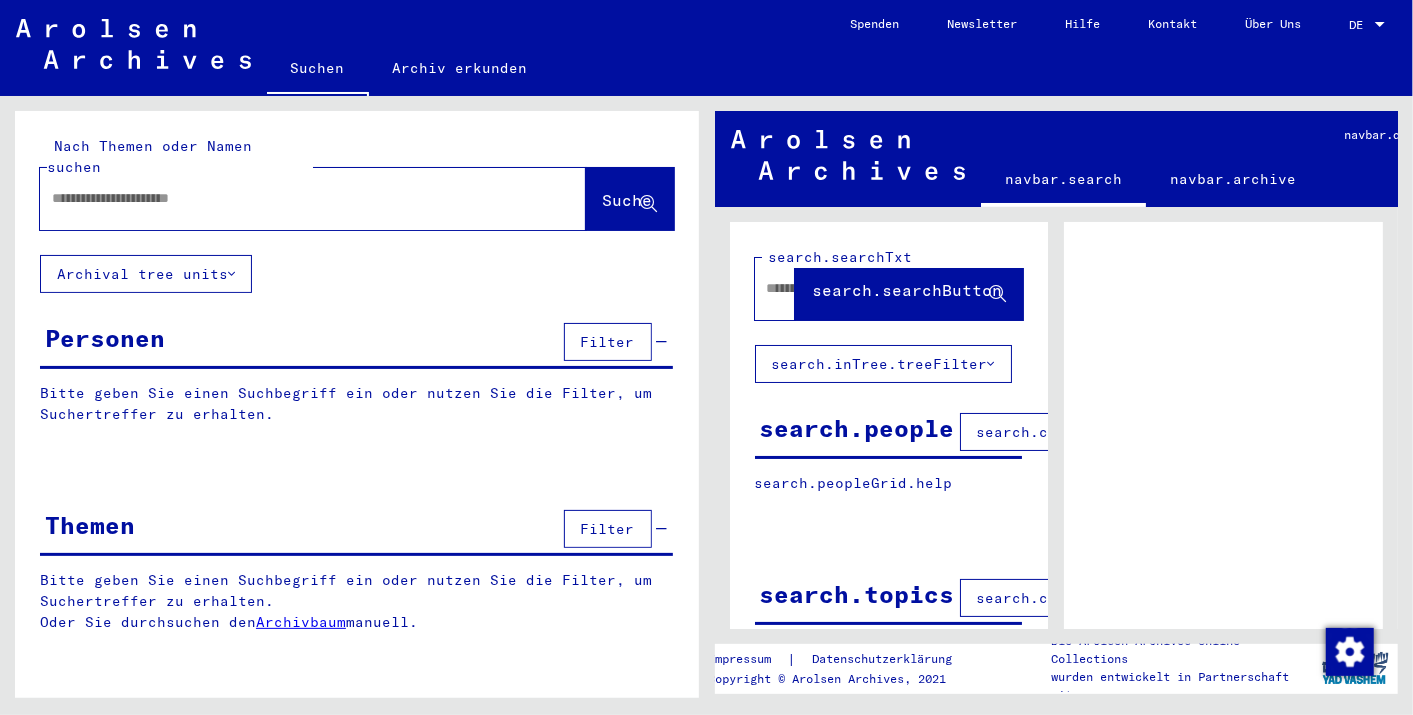 click 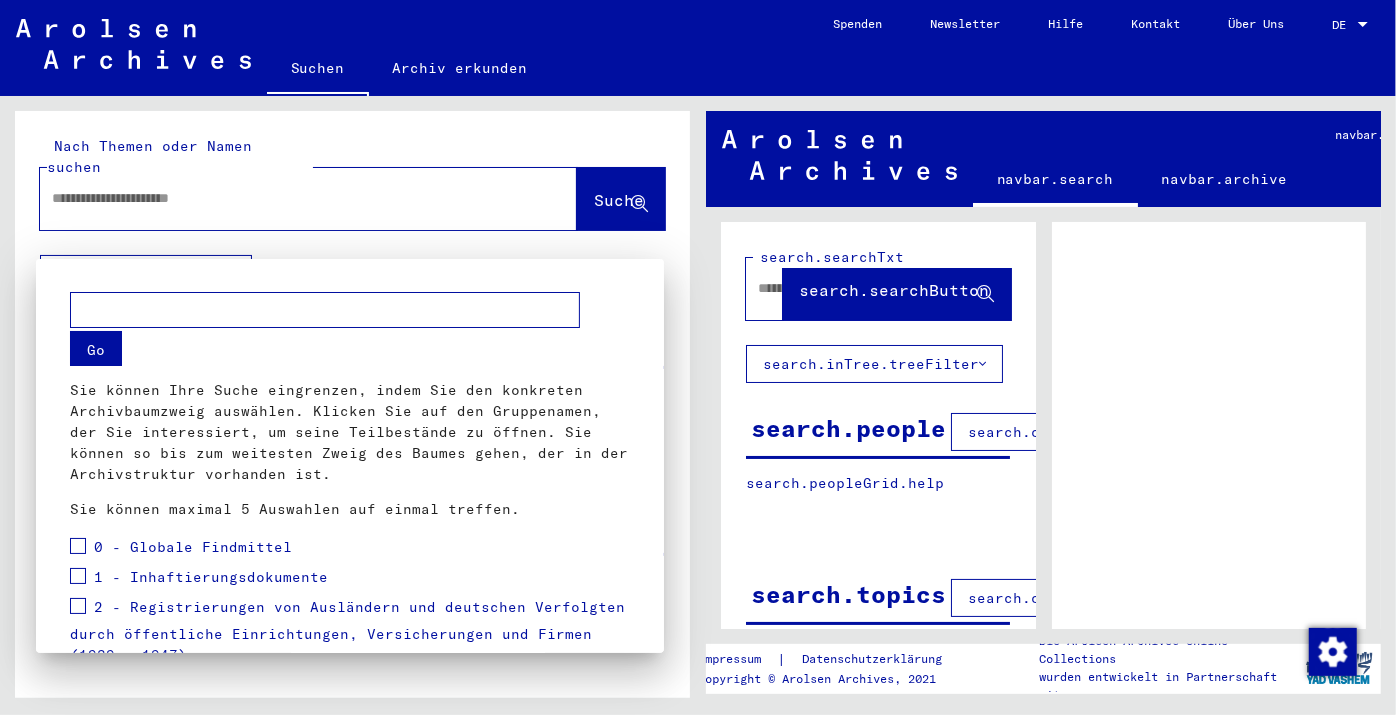 click at bounding box center (698, 357) 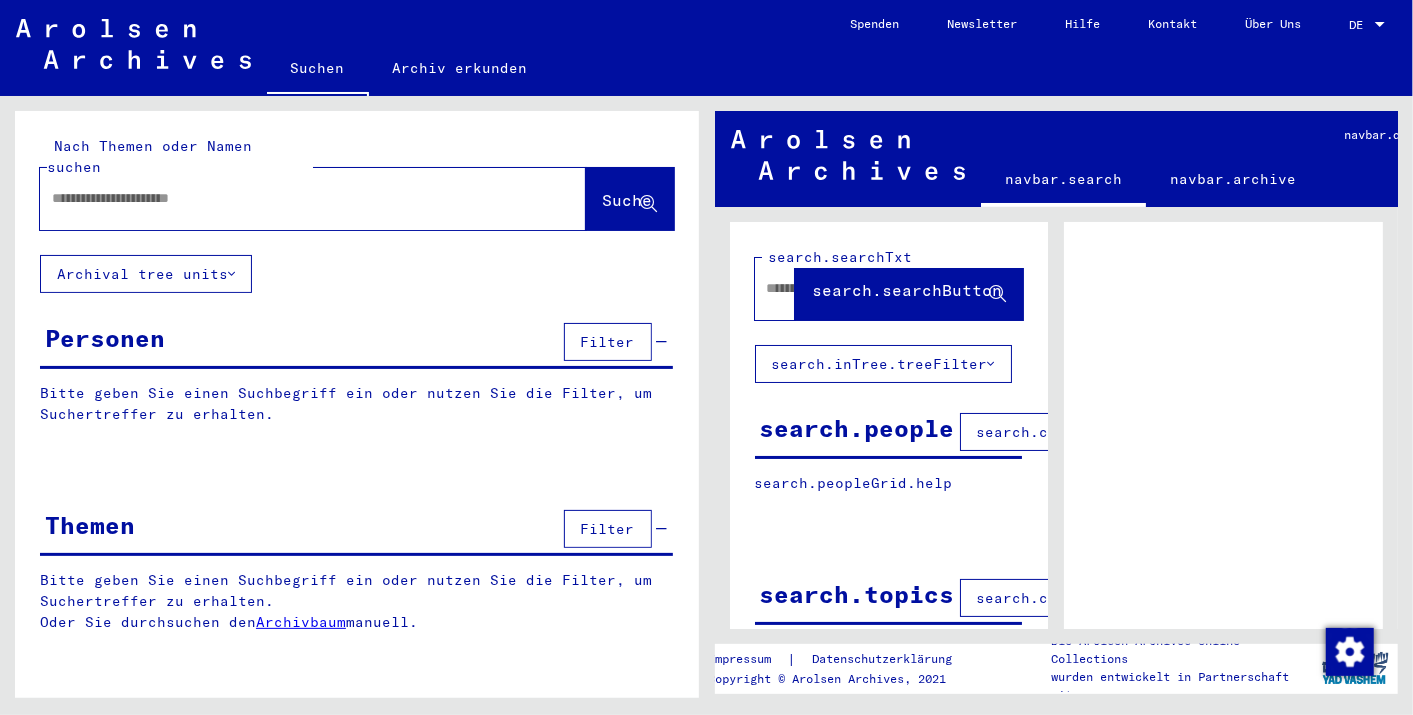 click 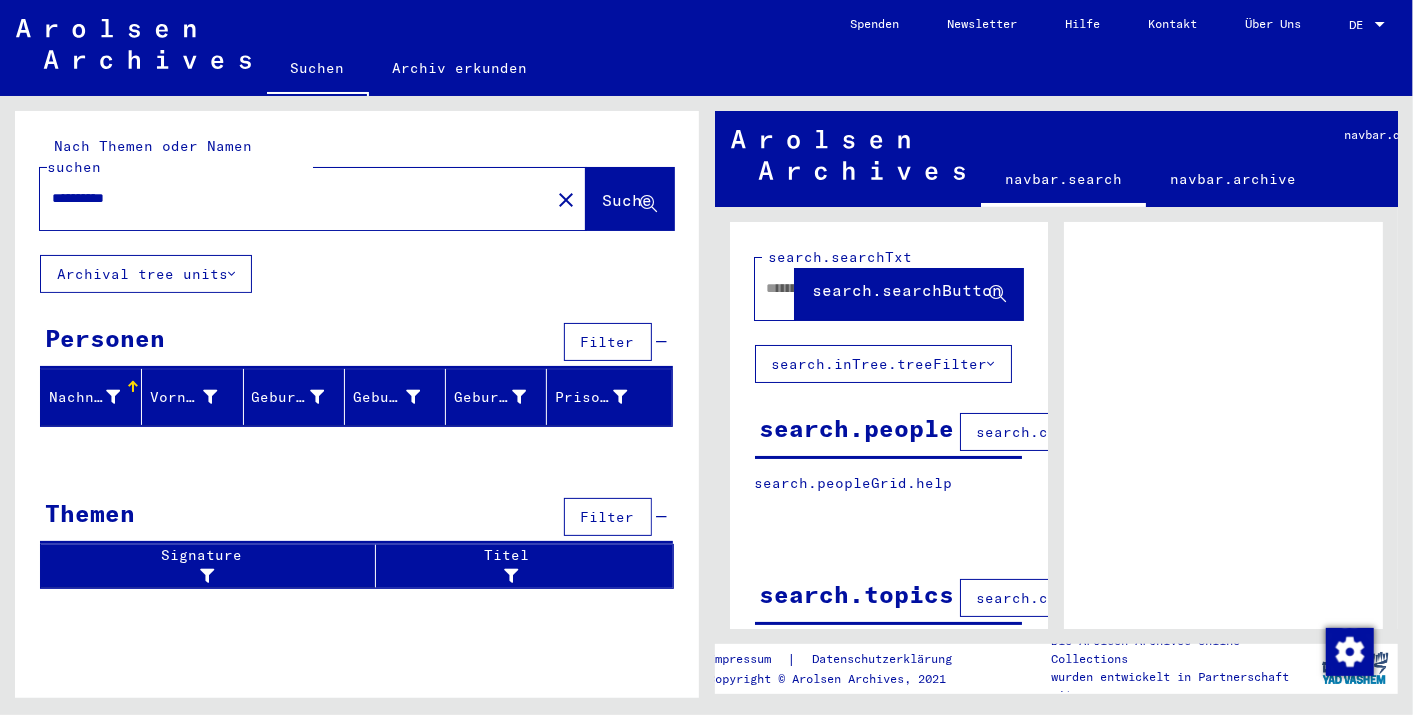 drag, startPoint x: 154, startPoint y: 177, endPoint x: -5, endPoint y: 197, distance: 160.25293 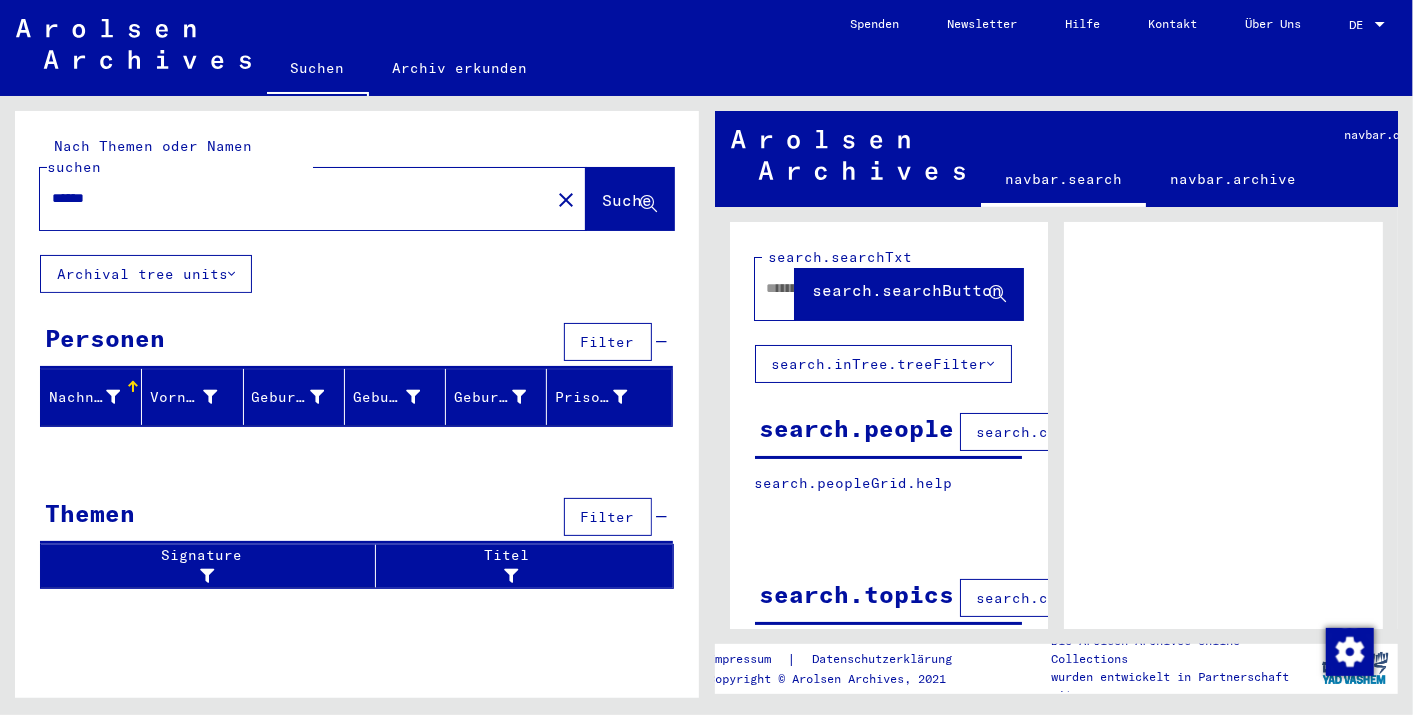 type on "******" 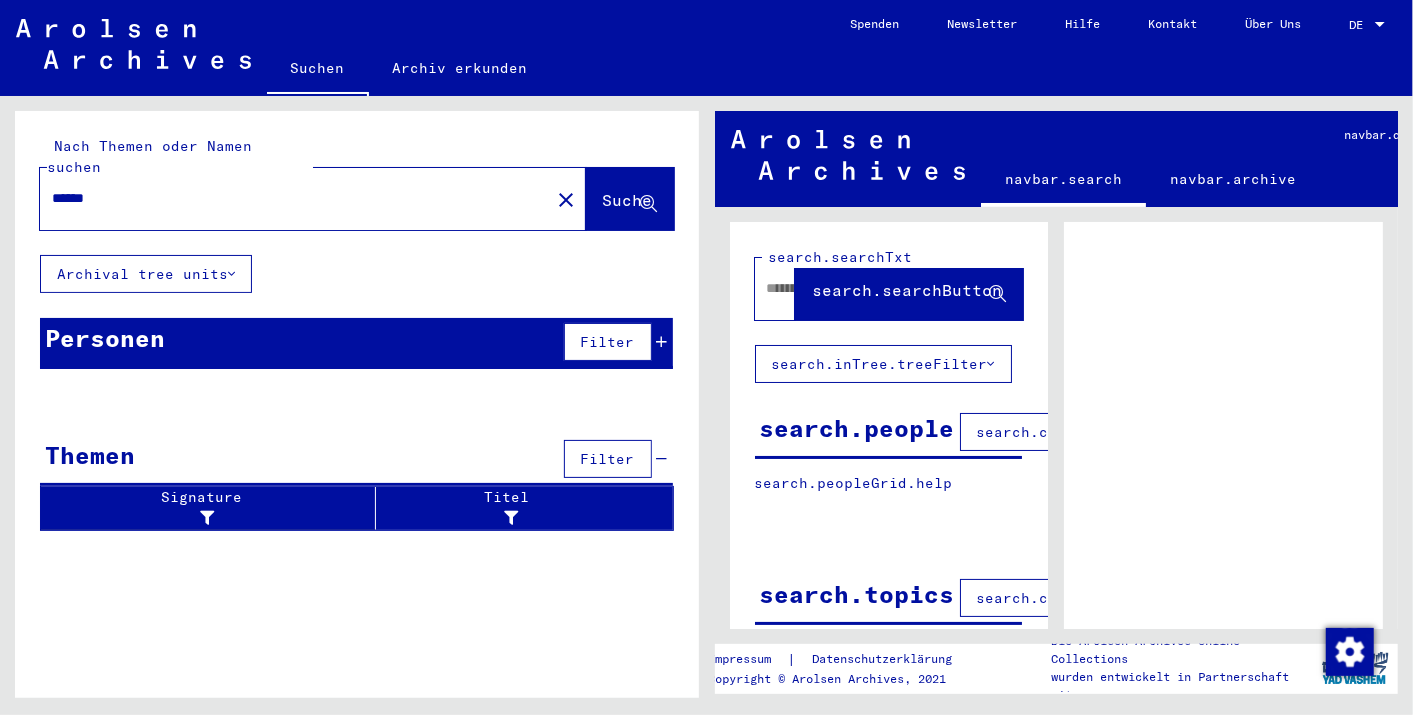 click on "Suche" 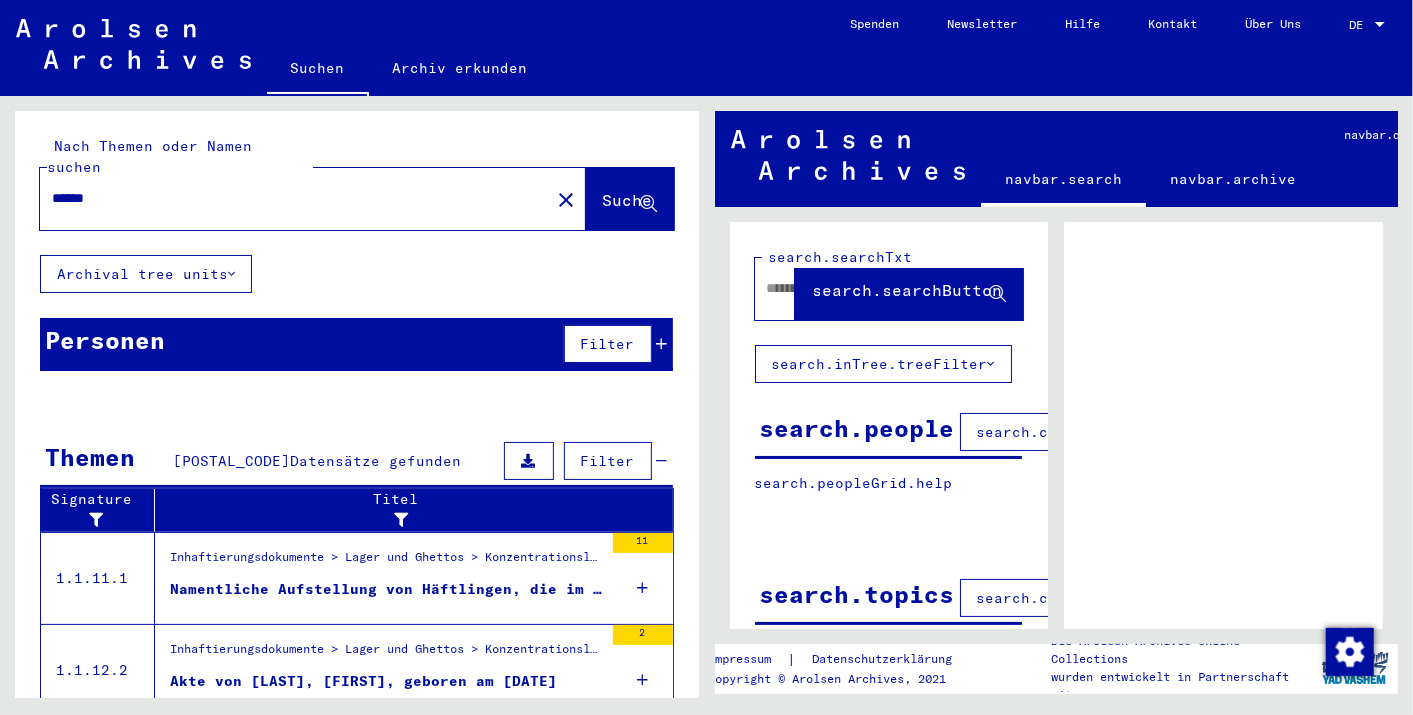 click on "Filter" at bounding box center [608, 461] 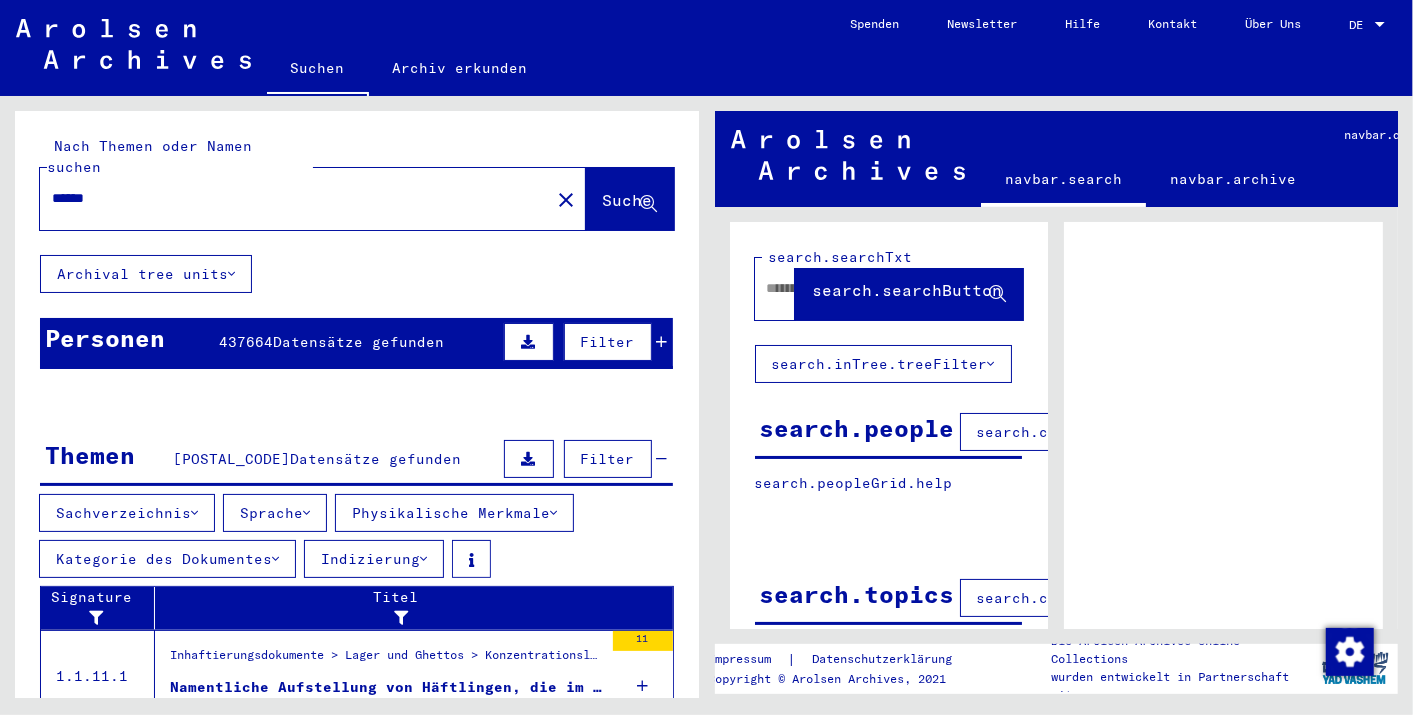 click on "Filter" at bounding box center [608, 342] 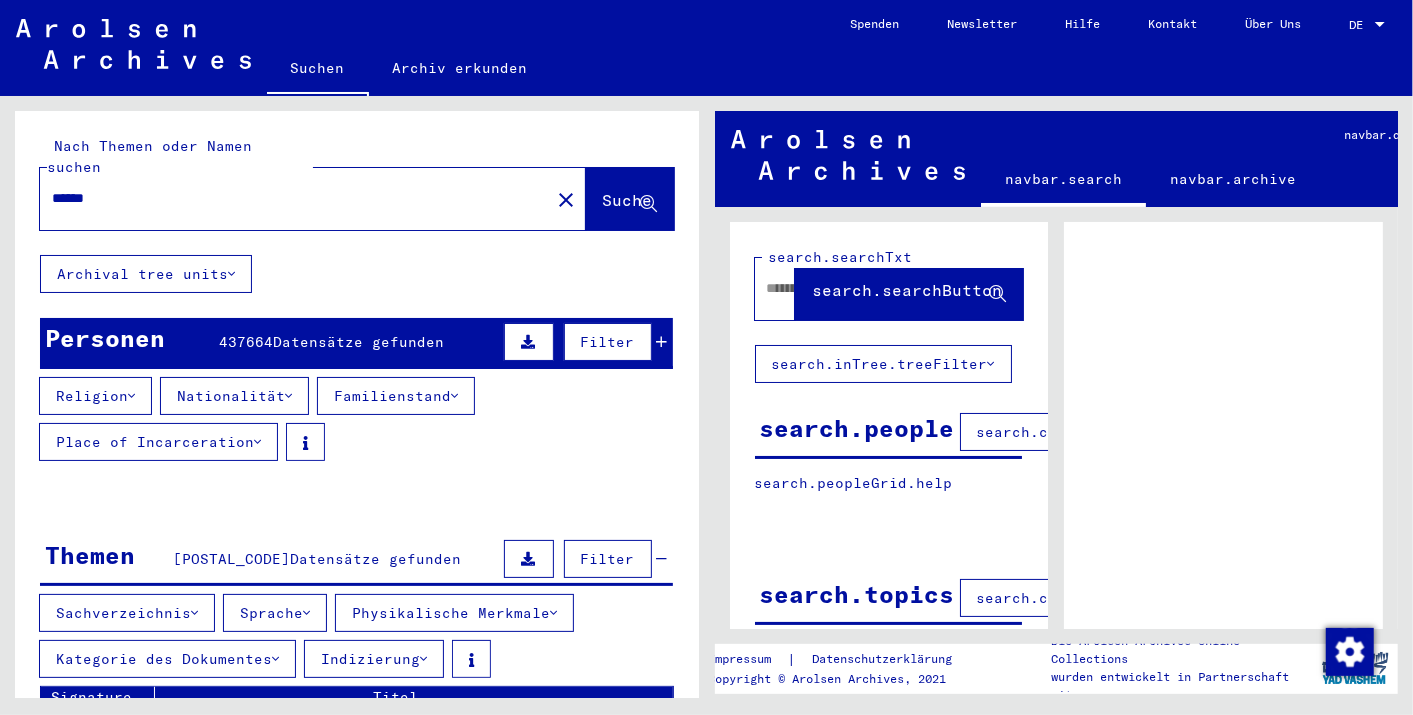click at bounding box center [662, 342] 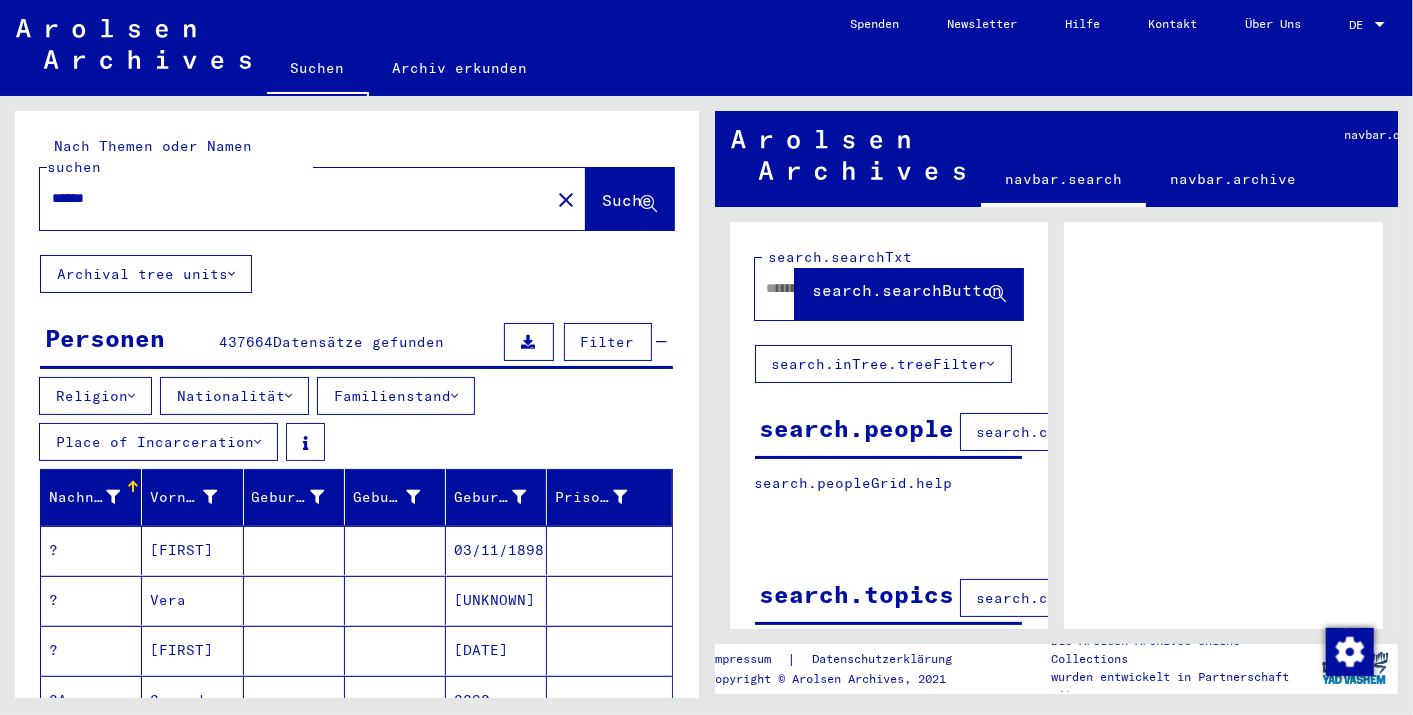 click on "Personen 437664  Datensätze gefunden  Filter" at bounding box center [356, 343] 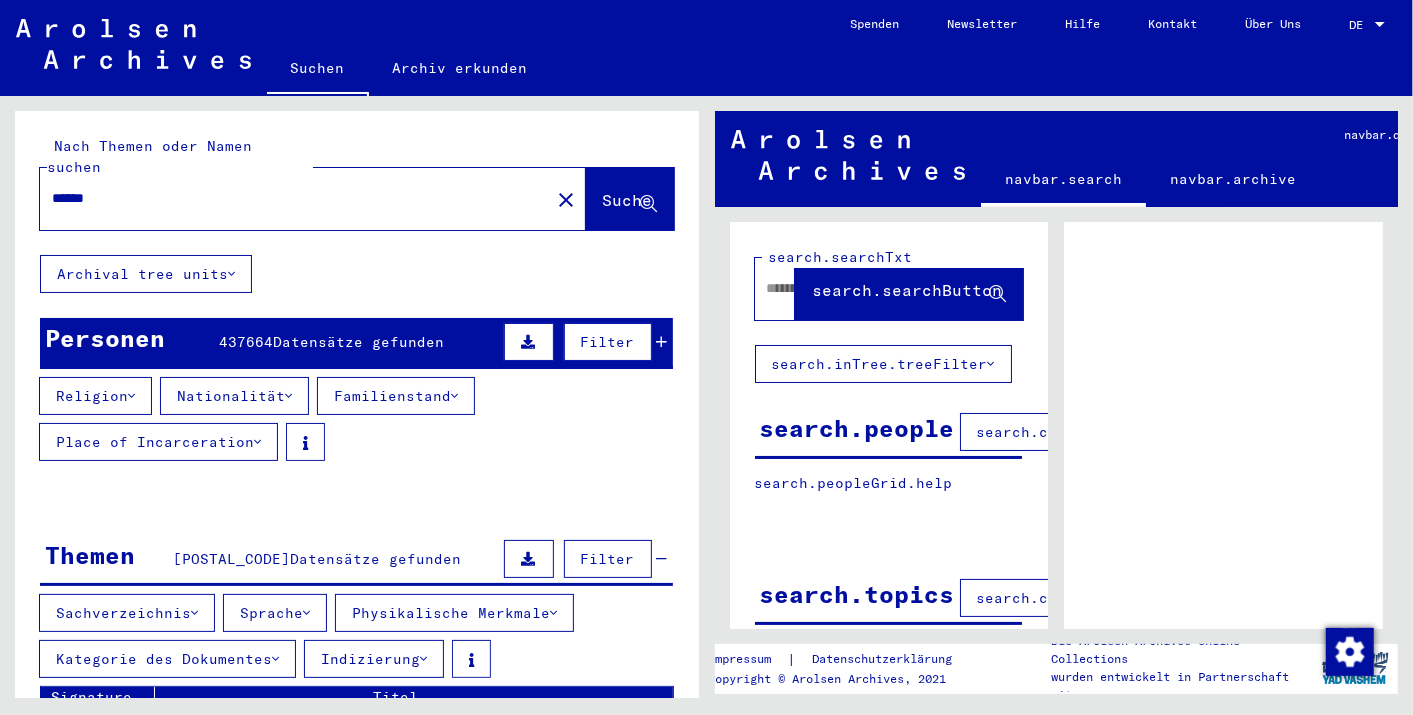 click on "Filter" at bounding box center (583, 342) 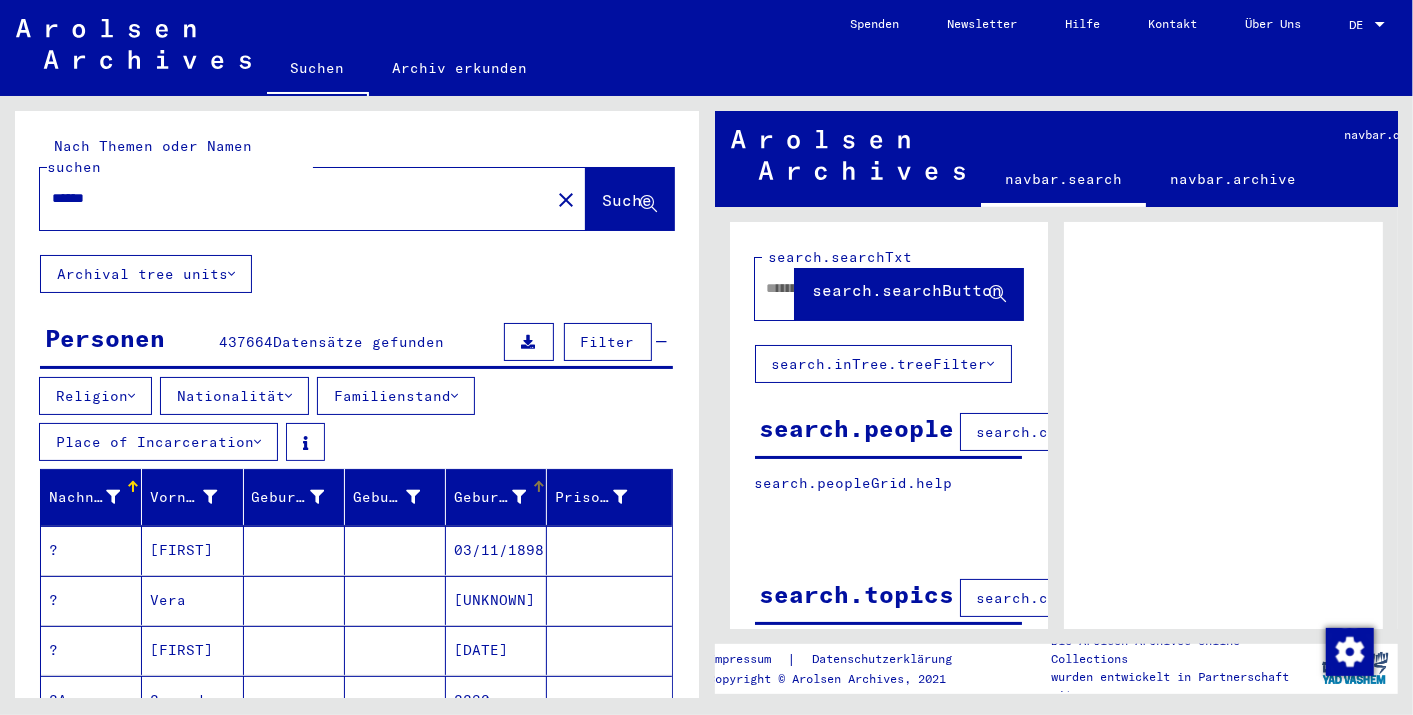 click at bounding box center [519, 497] 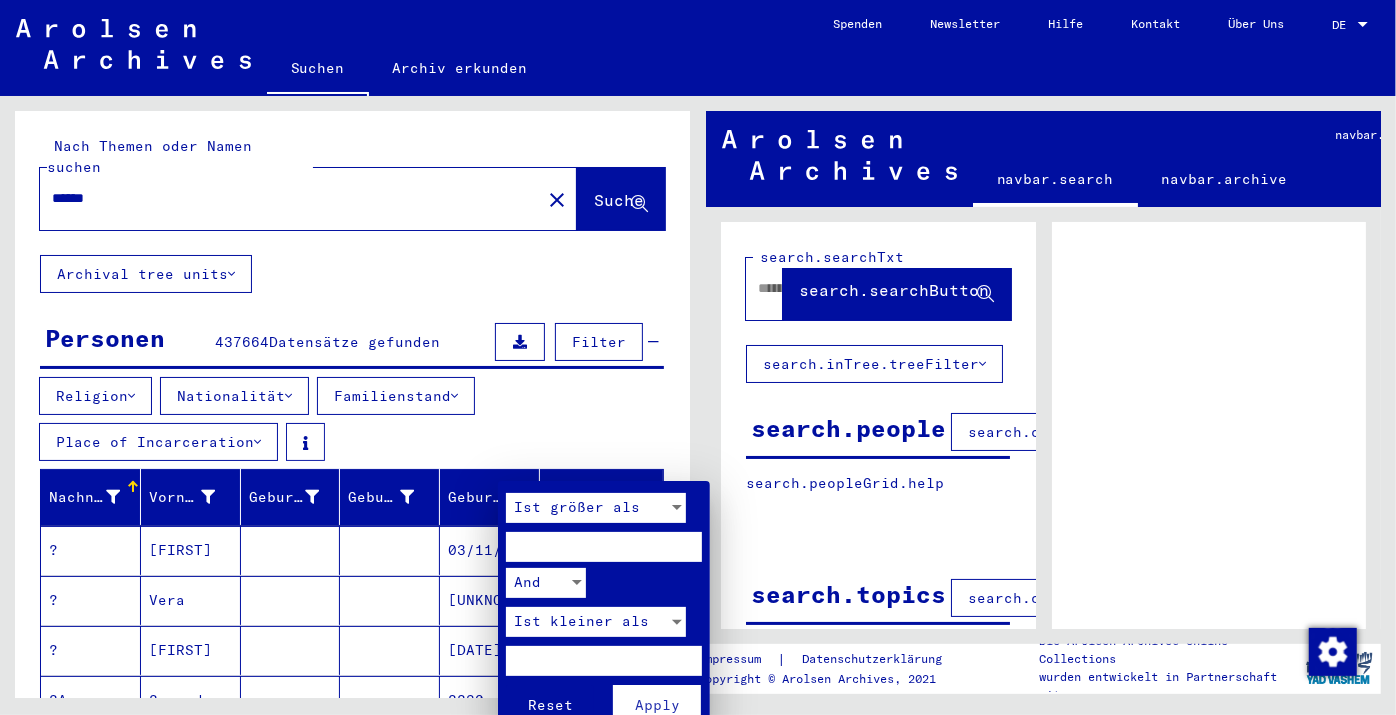 click at bounding box center (604, 547) 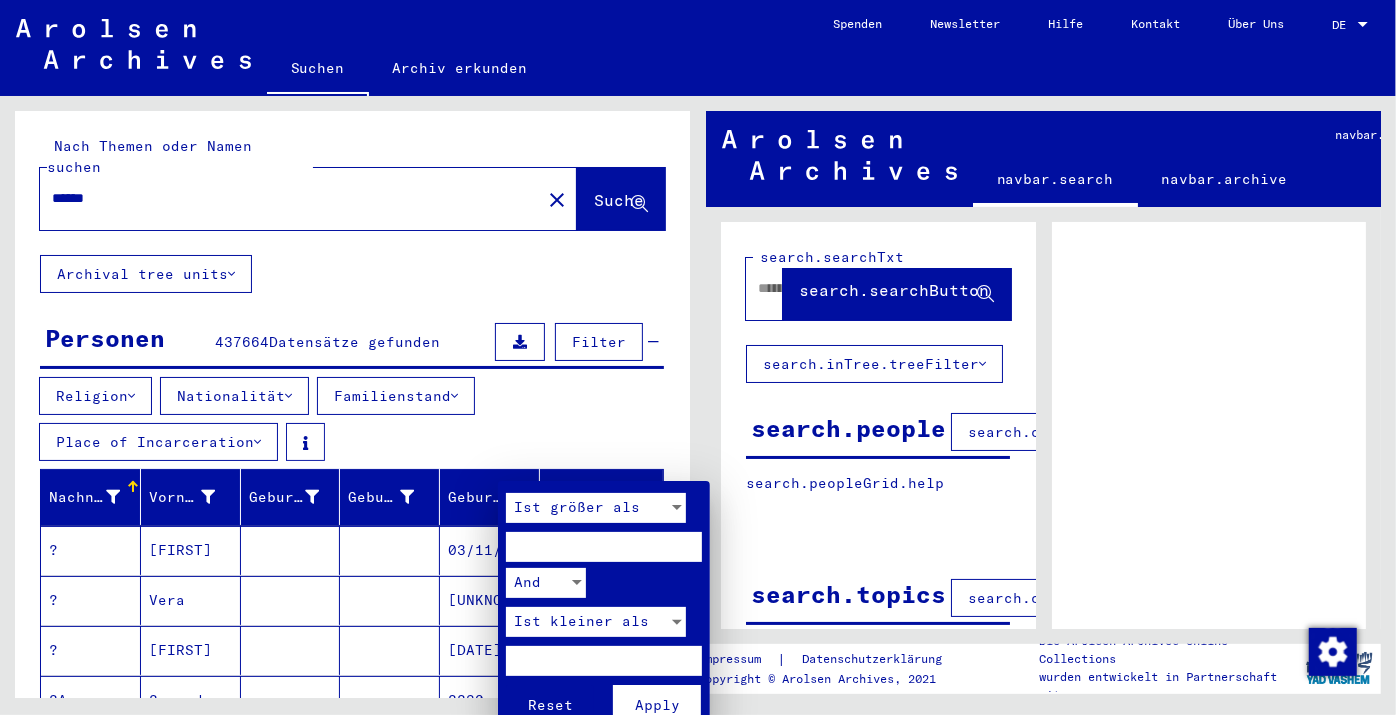 type on "**" 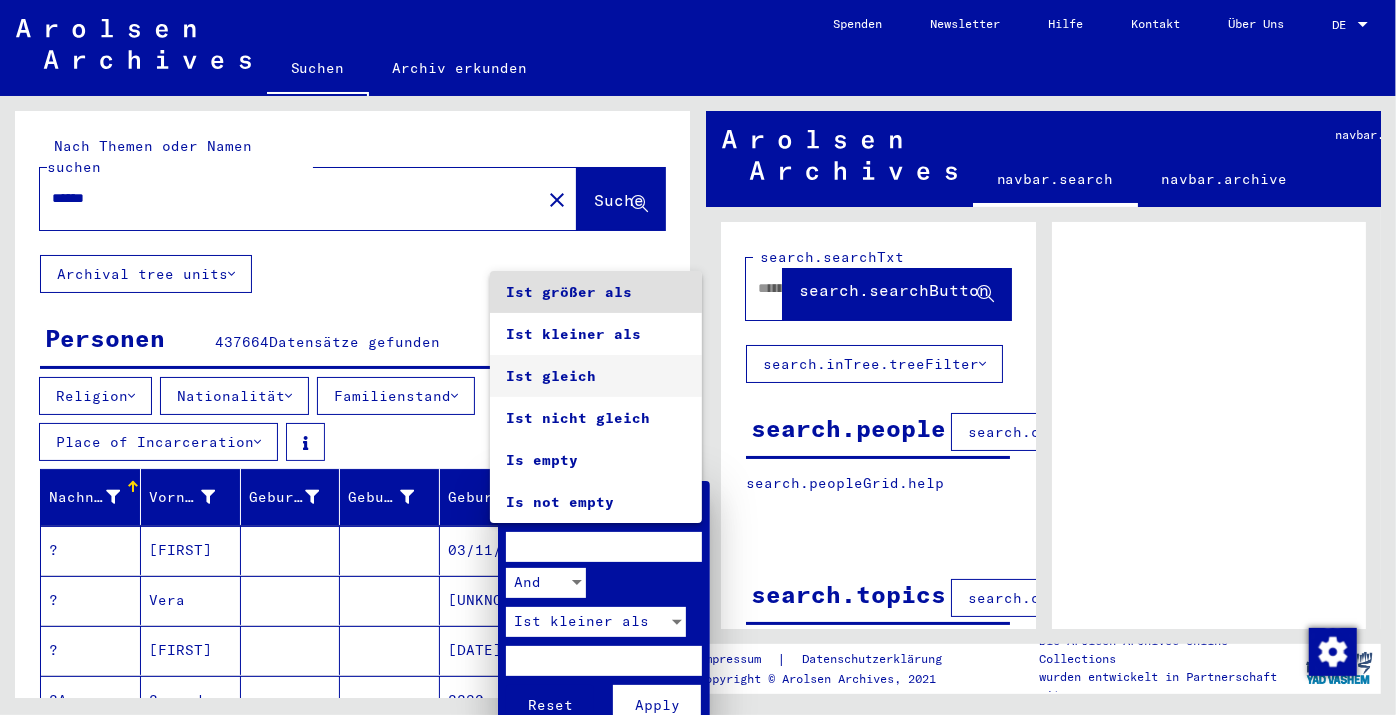 click on "Ist gleich" at bounding box center [596, 376] 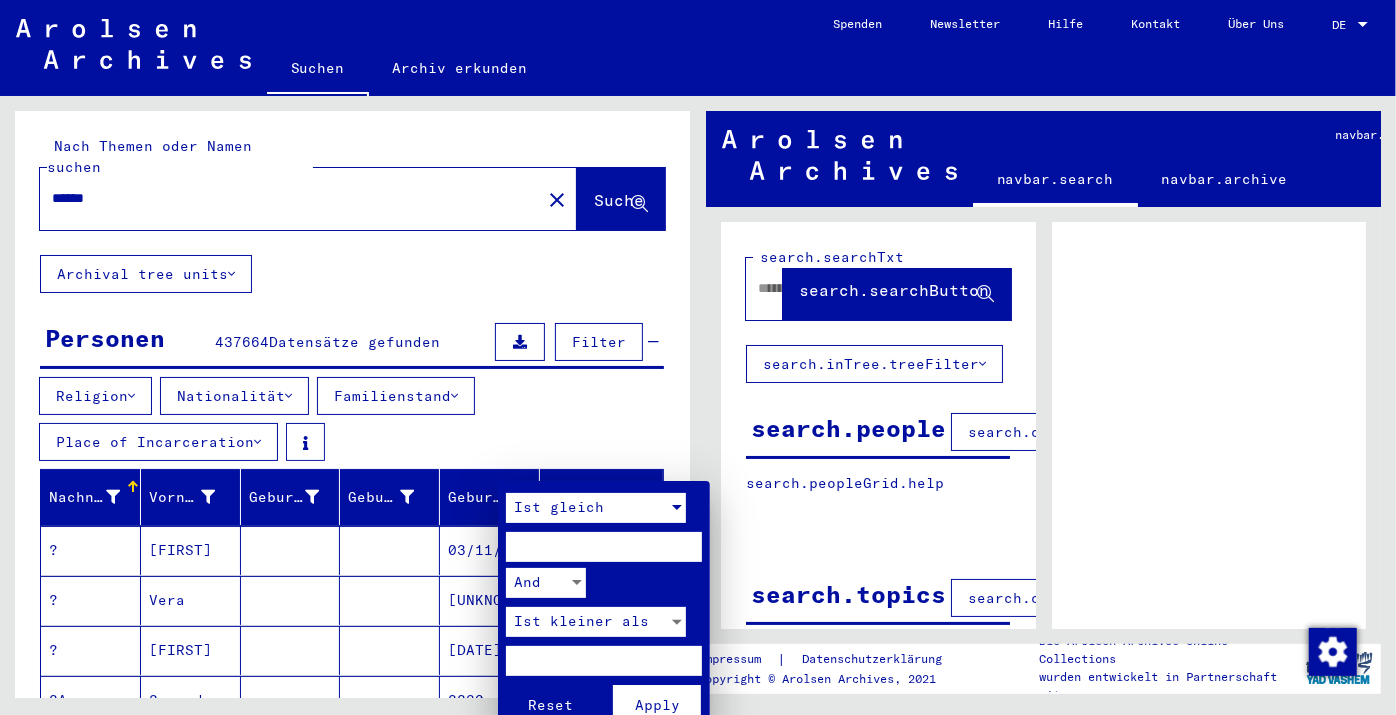 click at bounding box center [604, 547] 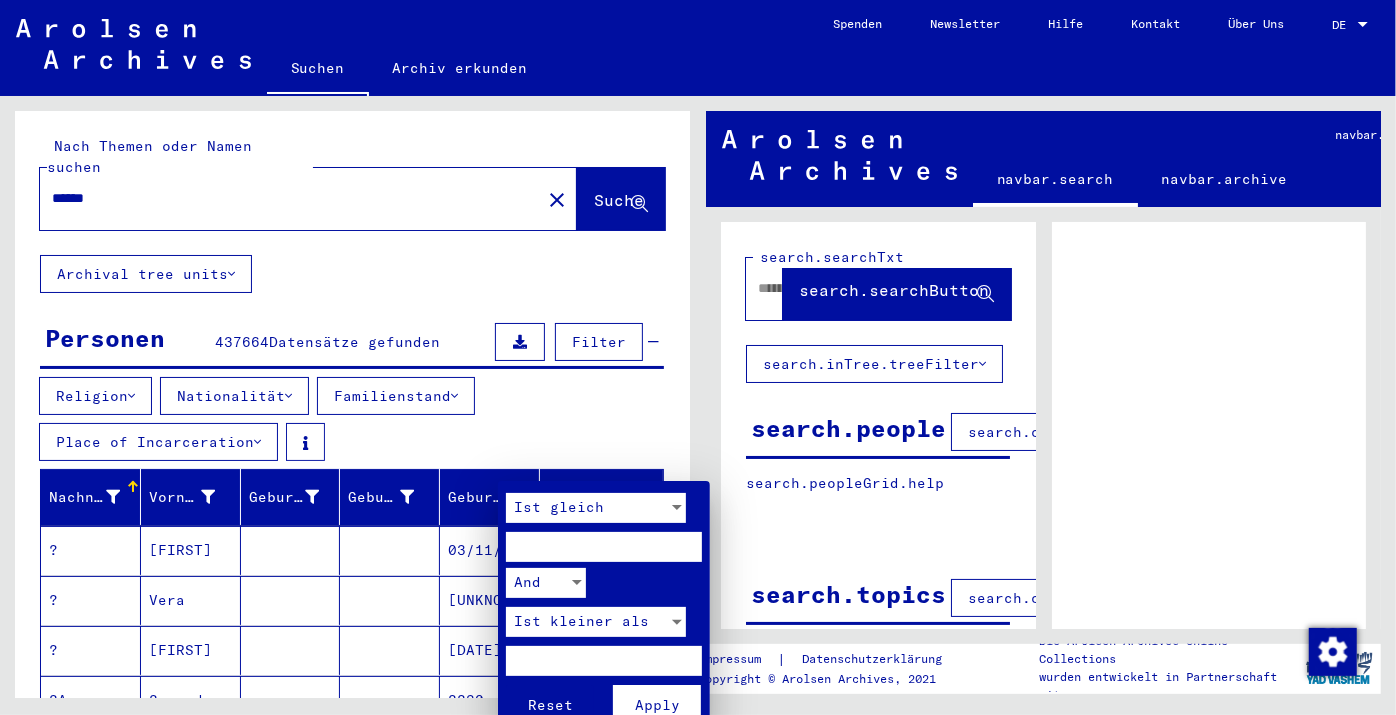 type on "********" 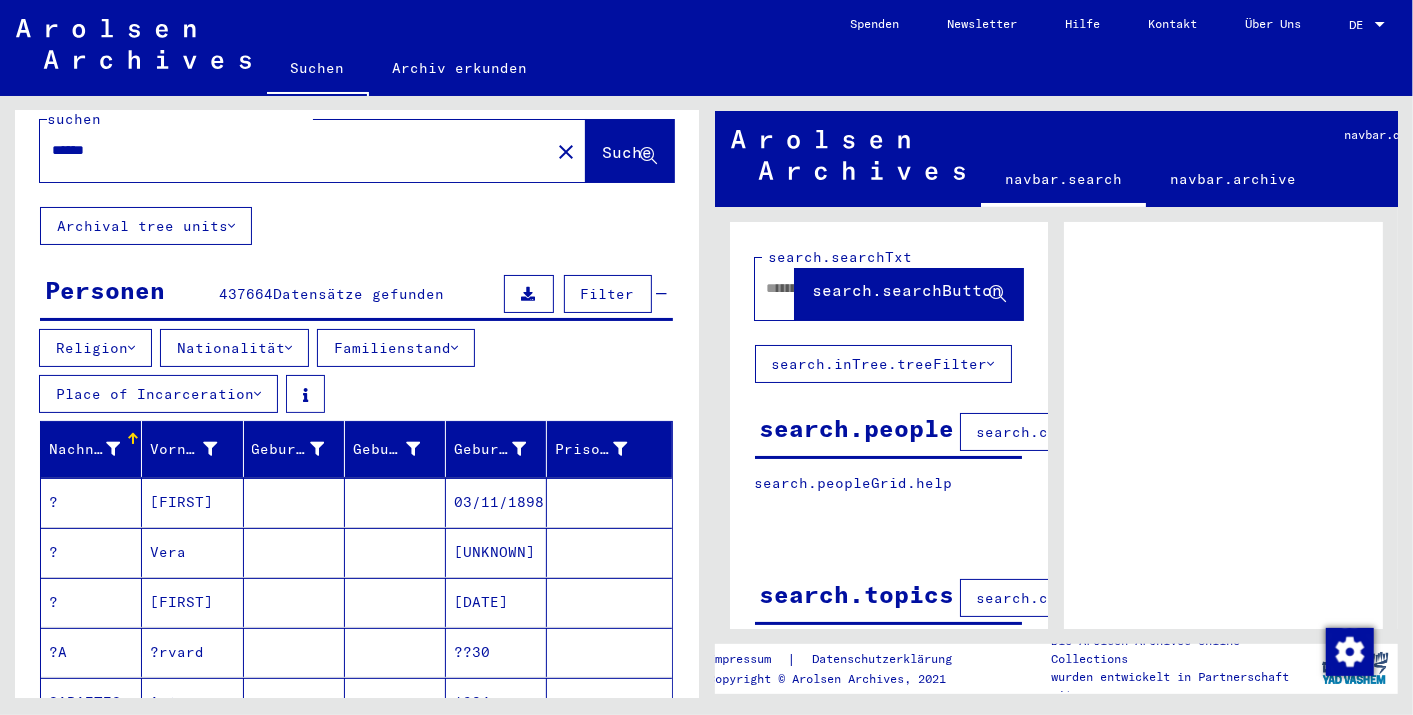 scroll, scrollTop: 37, scrollLeft: 0, axis: vertical 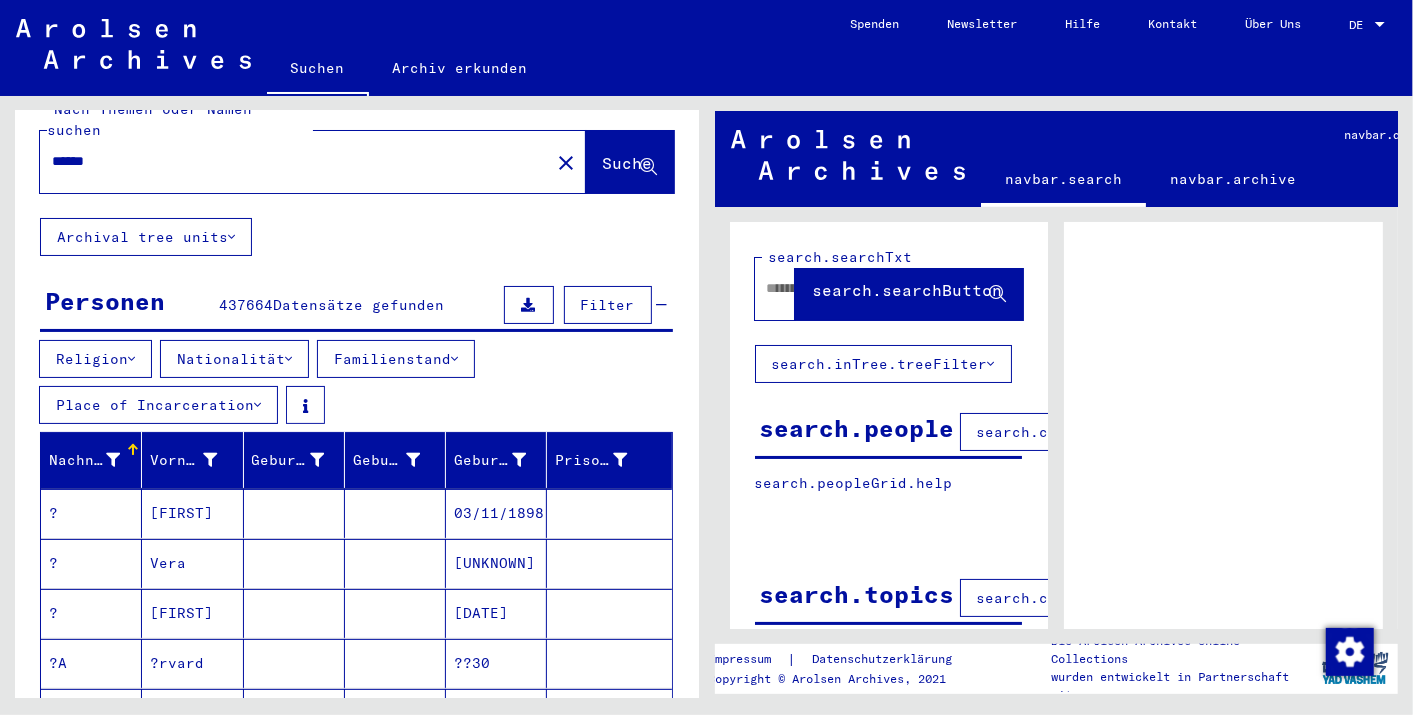 click on "Filter" at bounding box center (608, 305) 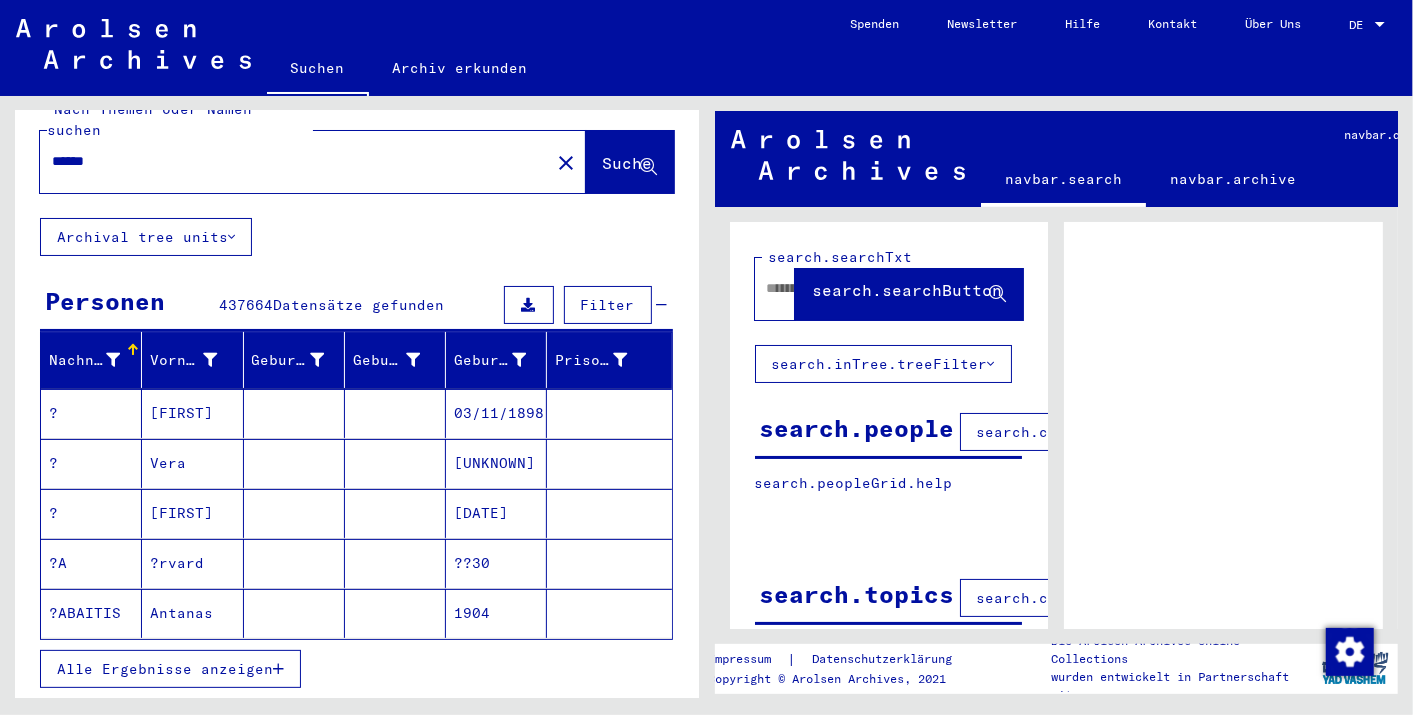 click at bounding box center [662, 305] 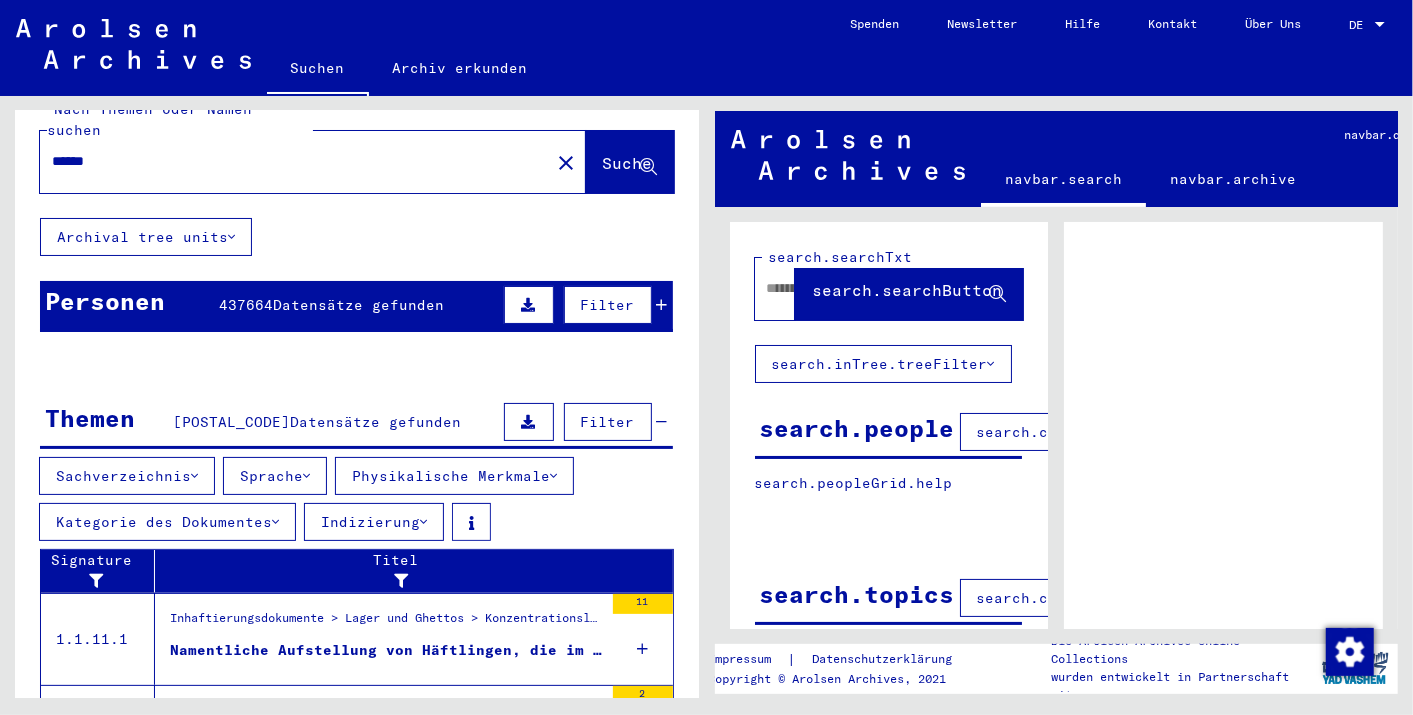 click at bounding box center (662, 305) 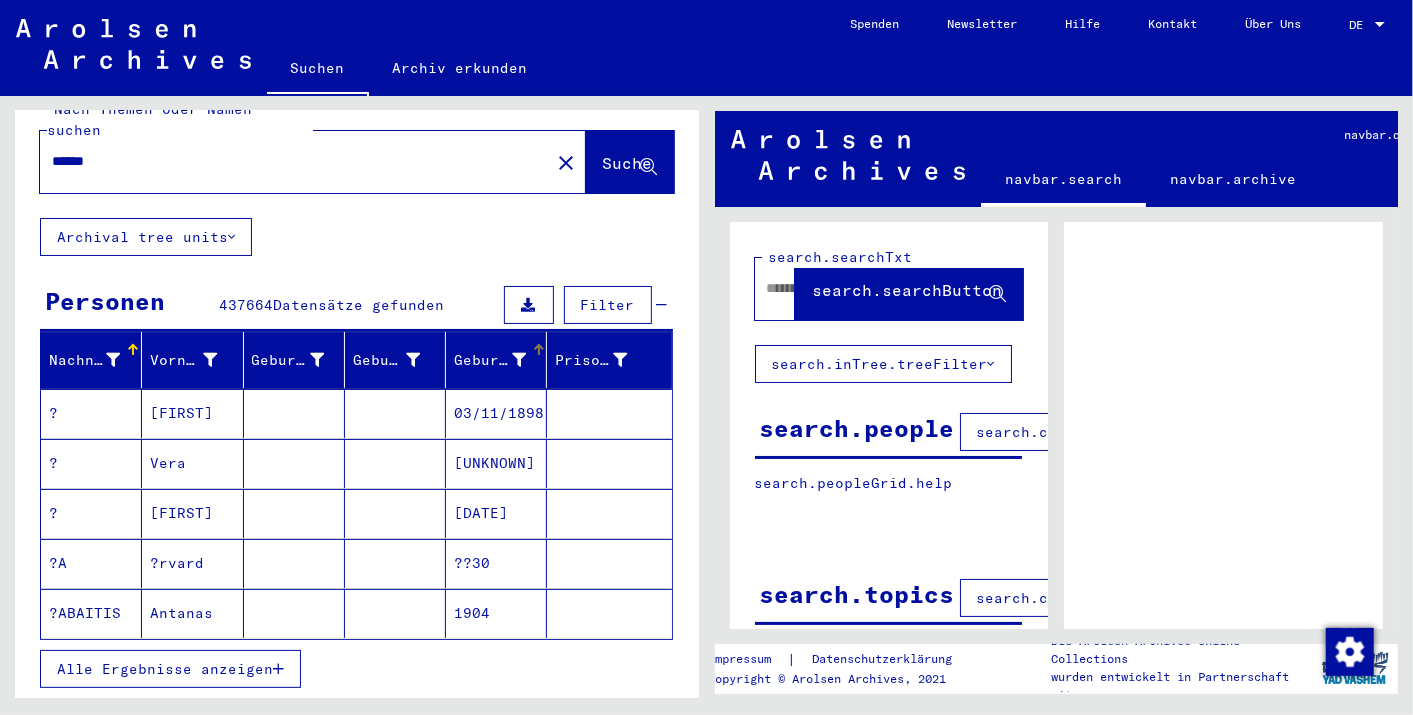 click on "Geburtsdatum" at bounding box center [490, 360] 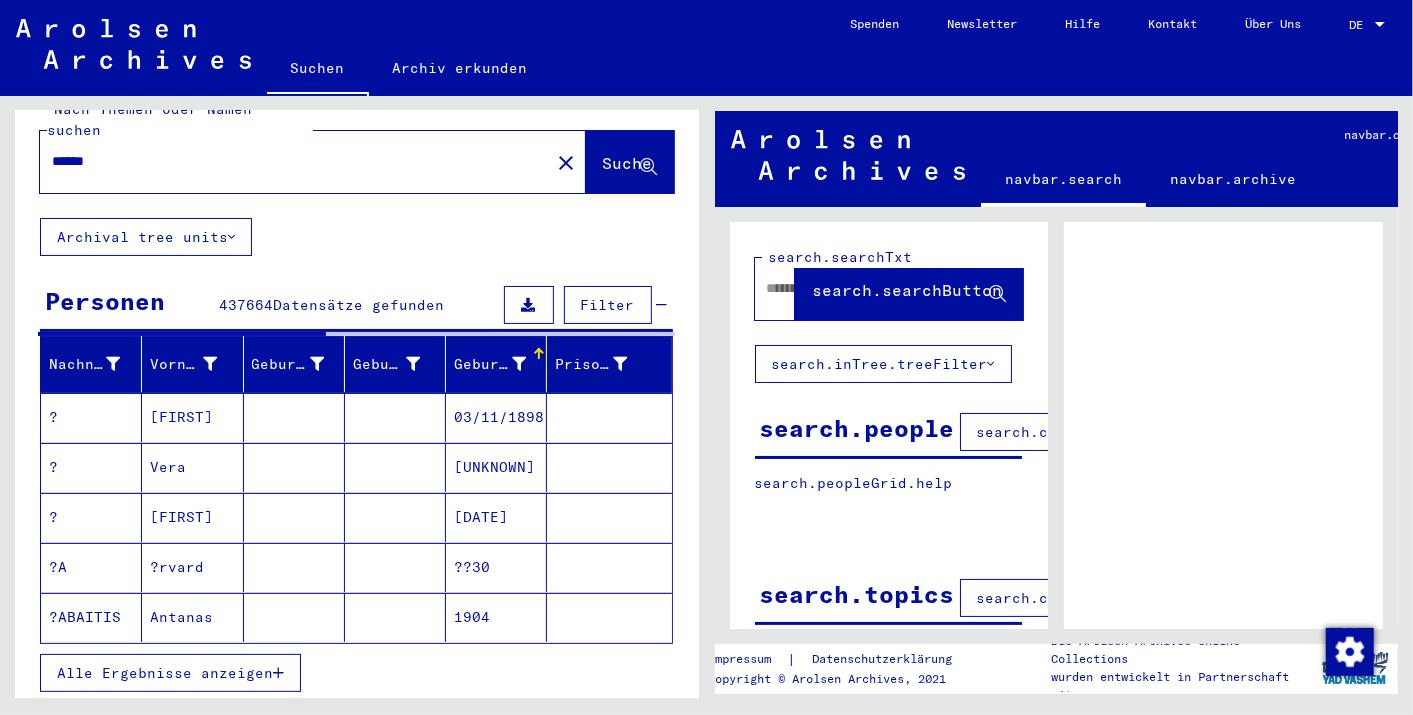 click at bounding box center [519, 364] 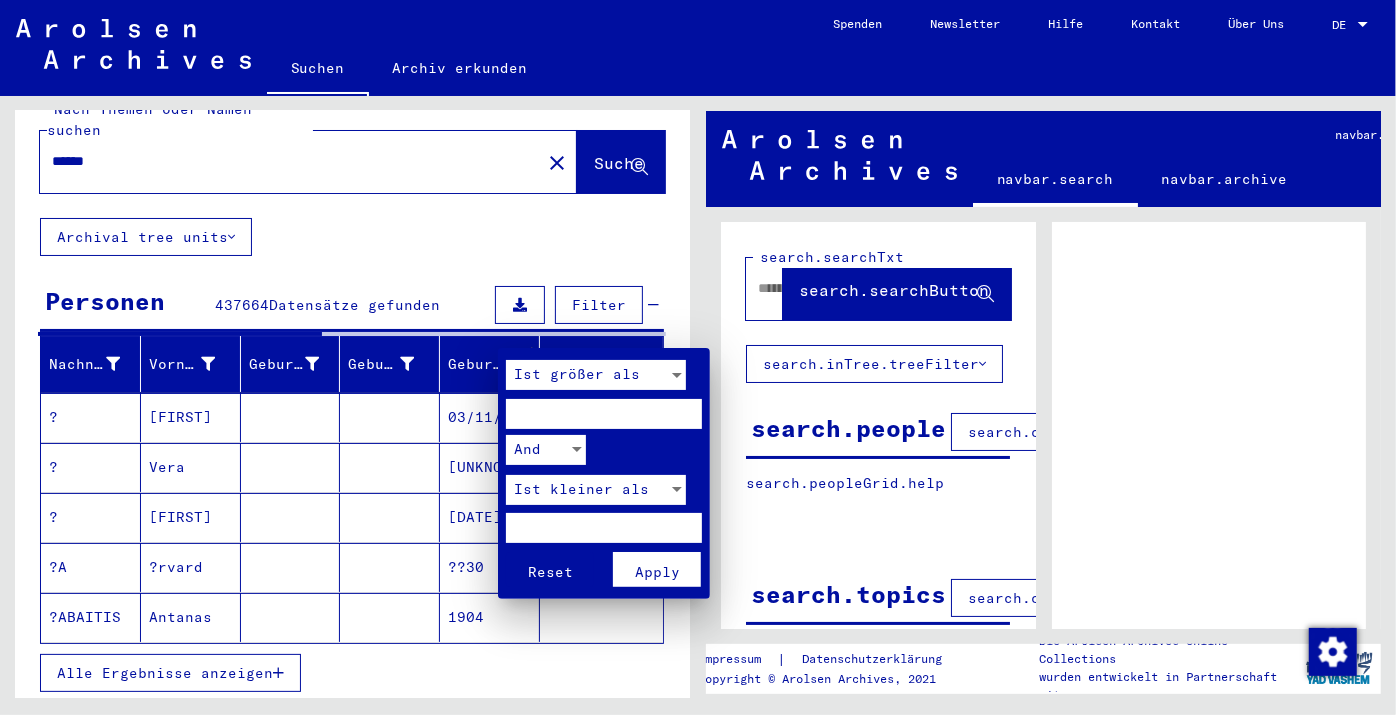 click at bounding box center (604, 414) 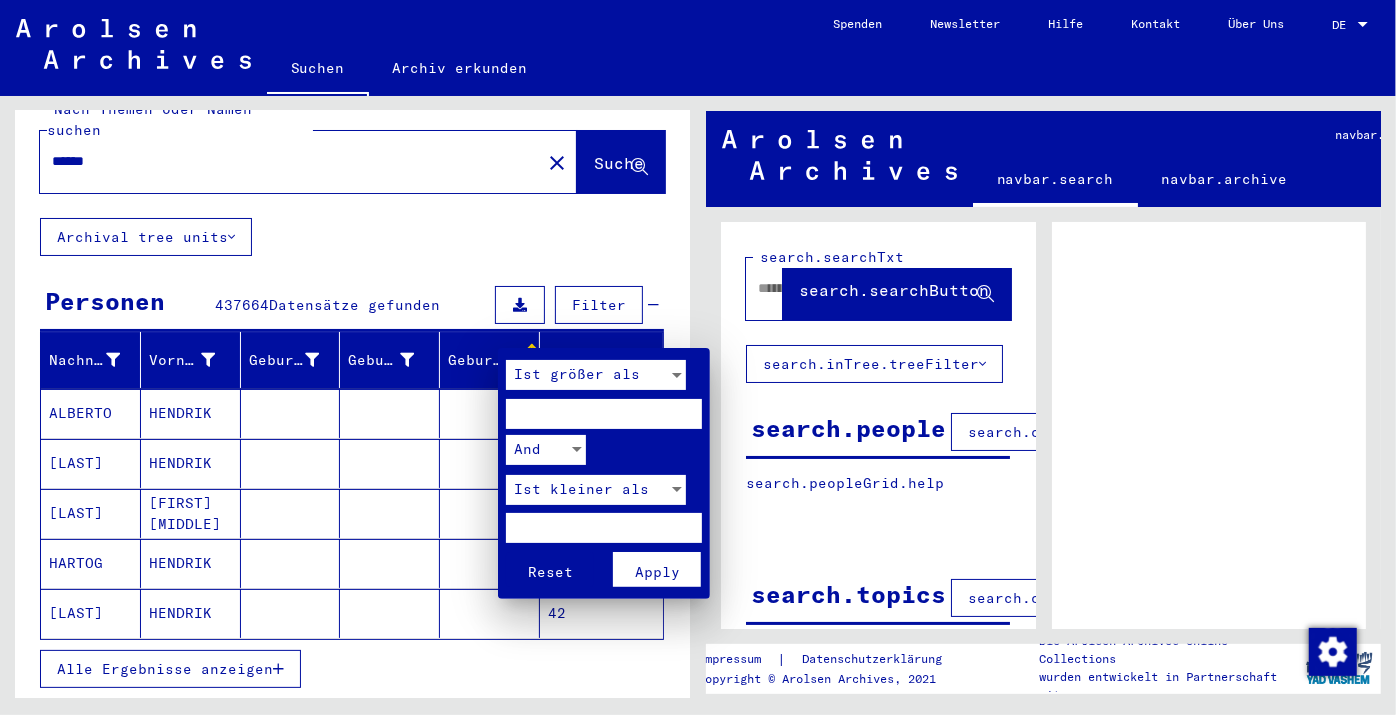 type on "*" 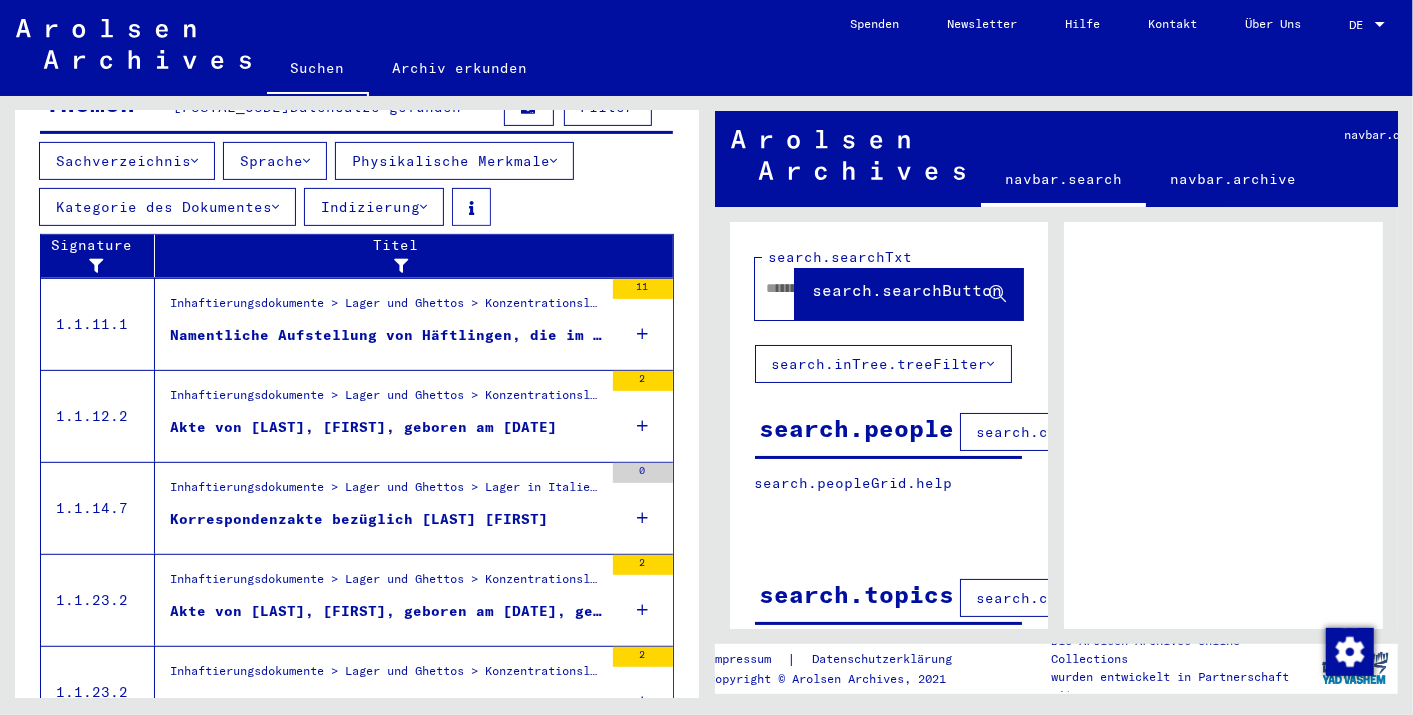scroll, scrollTop: 482, scrollLeft: 0, axis: vertical 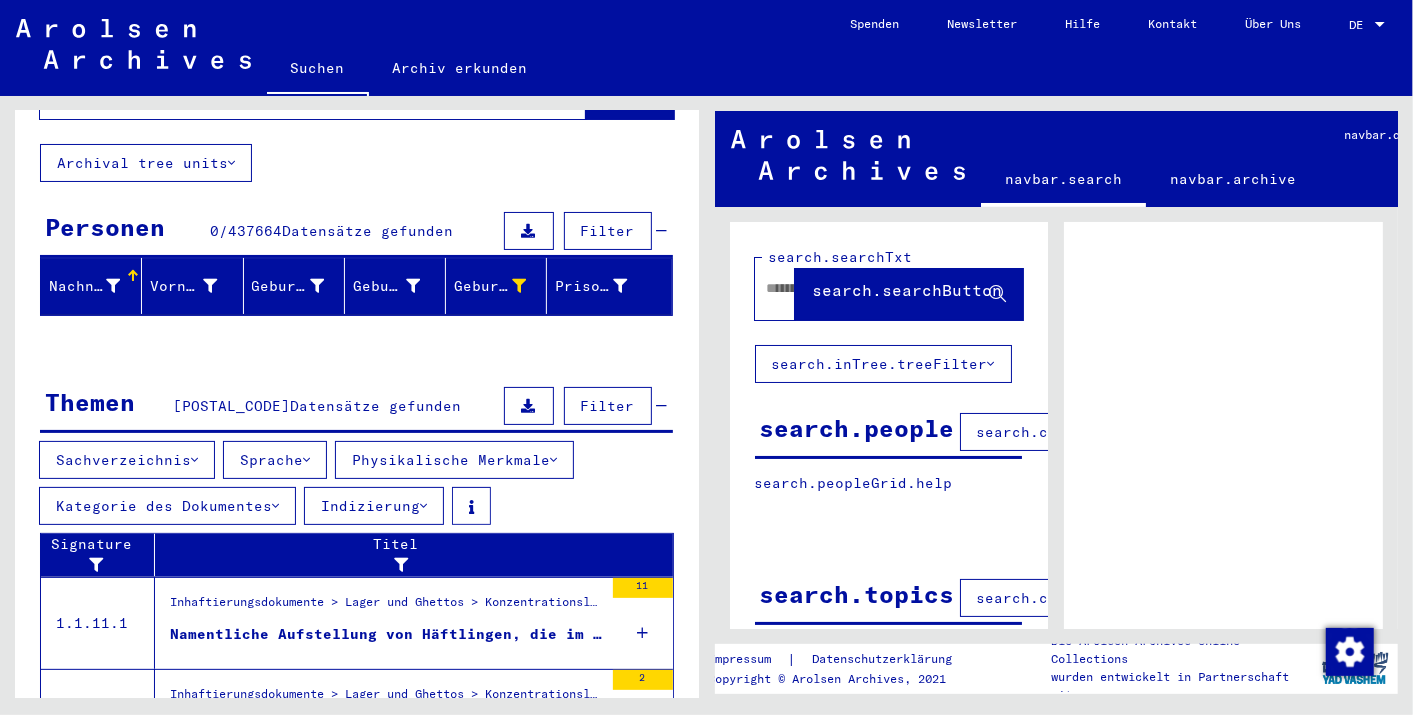 click on "Filter" at bounding box center (608, 231) 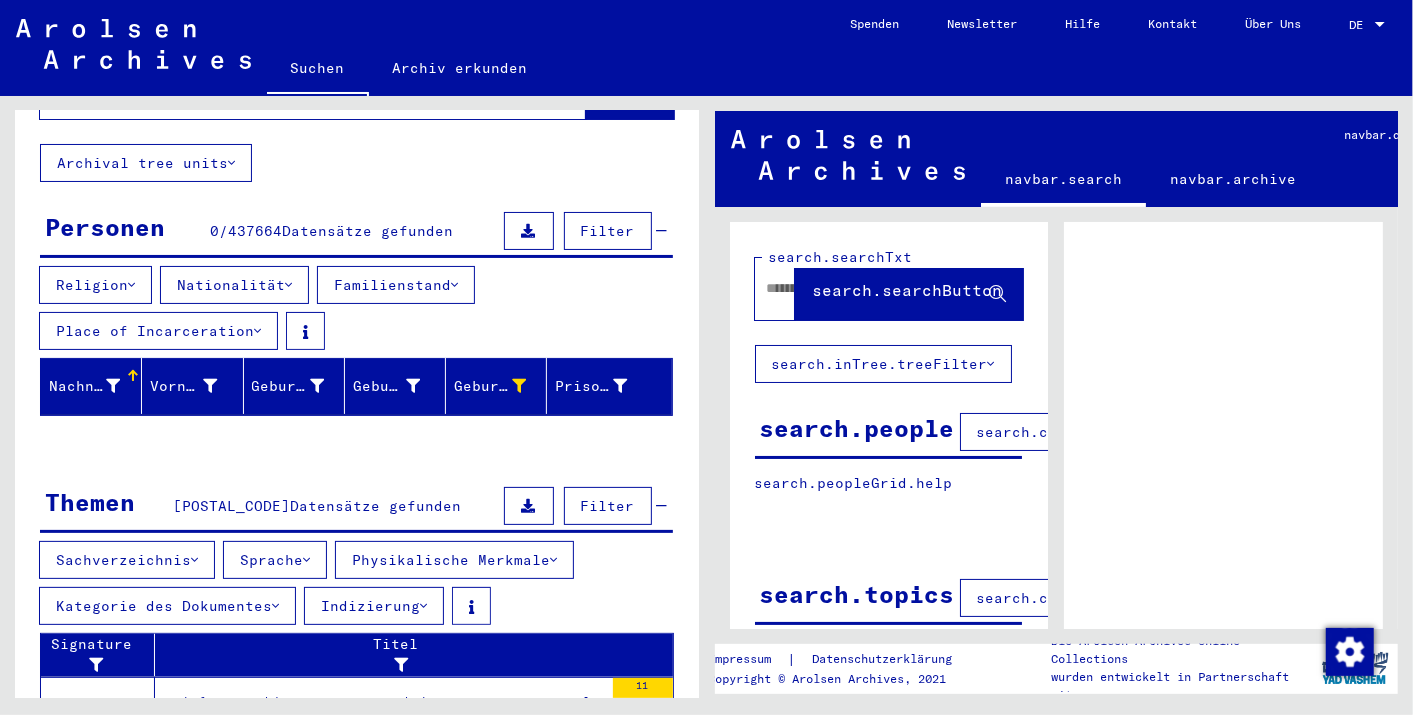 click at bounding box center [662, 231] 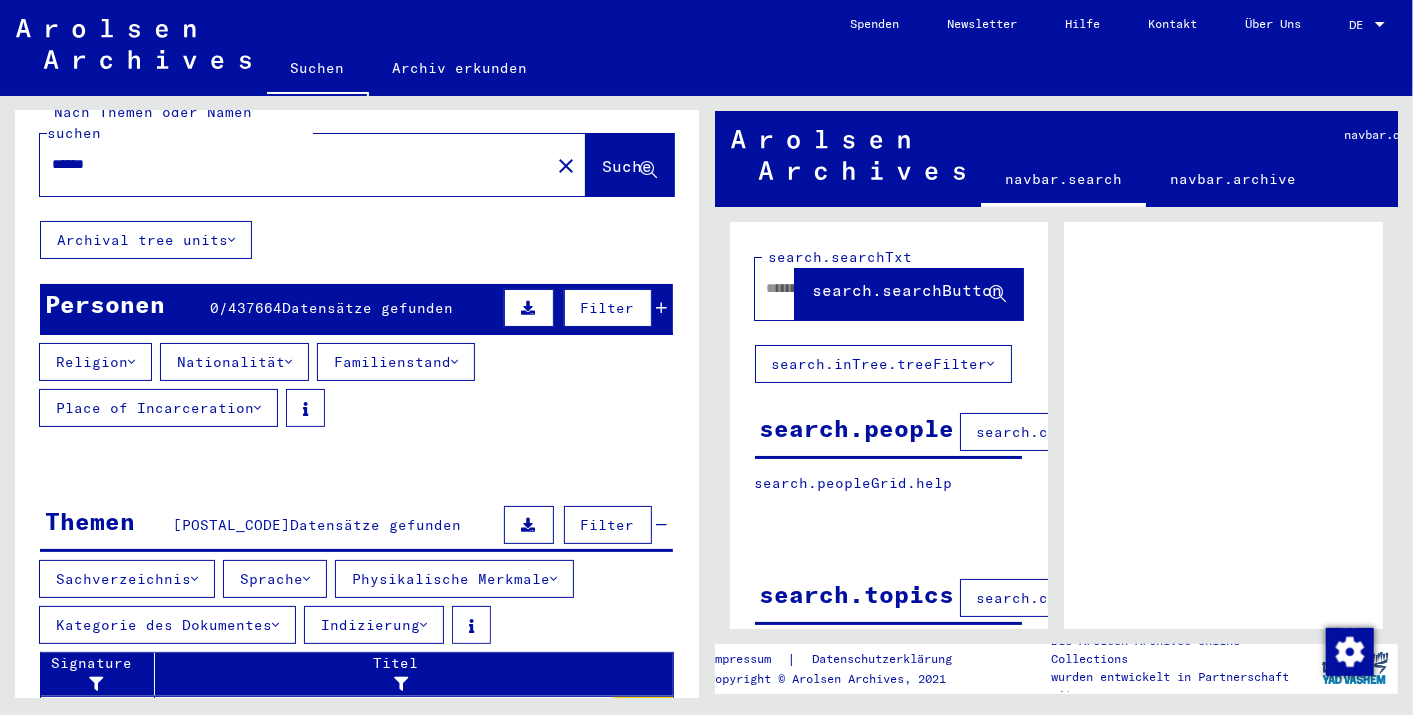 scroll, scrollTop: 0, scrollLeft: 0, axis: both 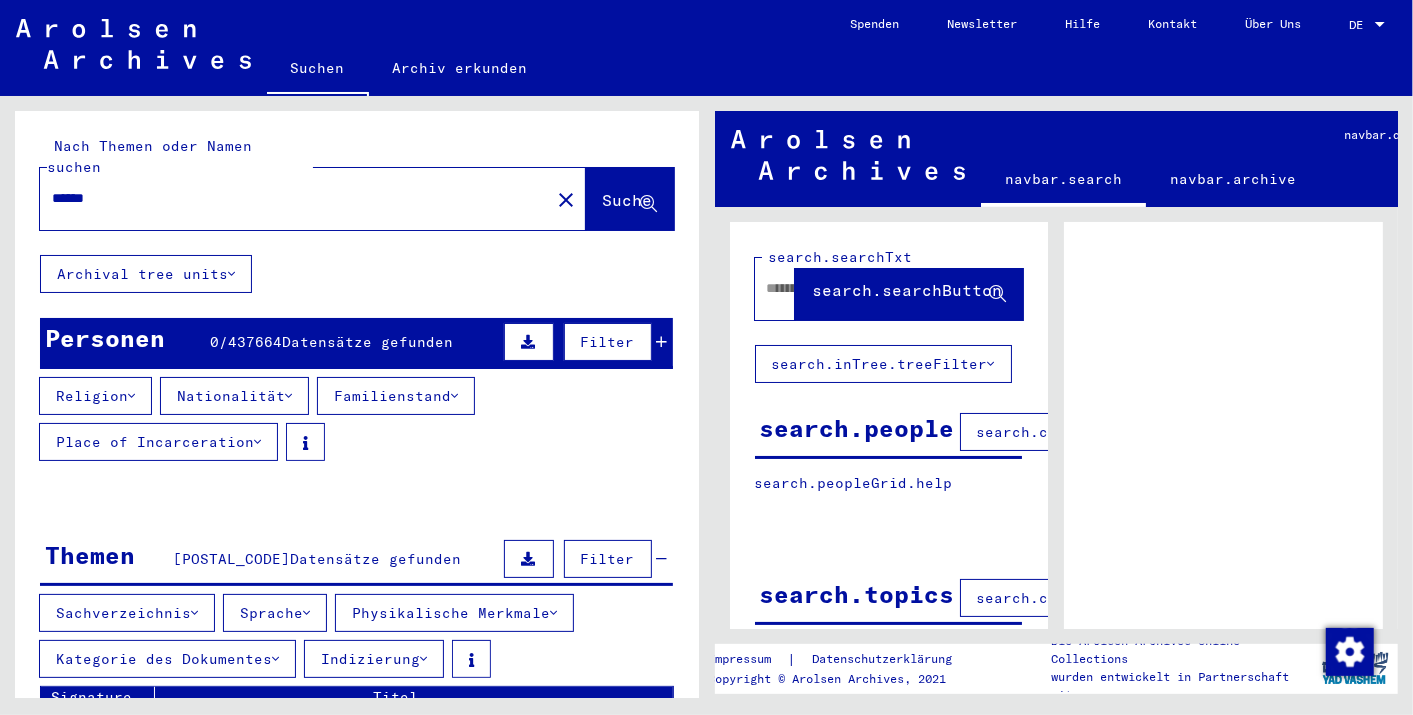 click on "Suche" 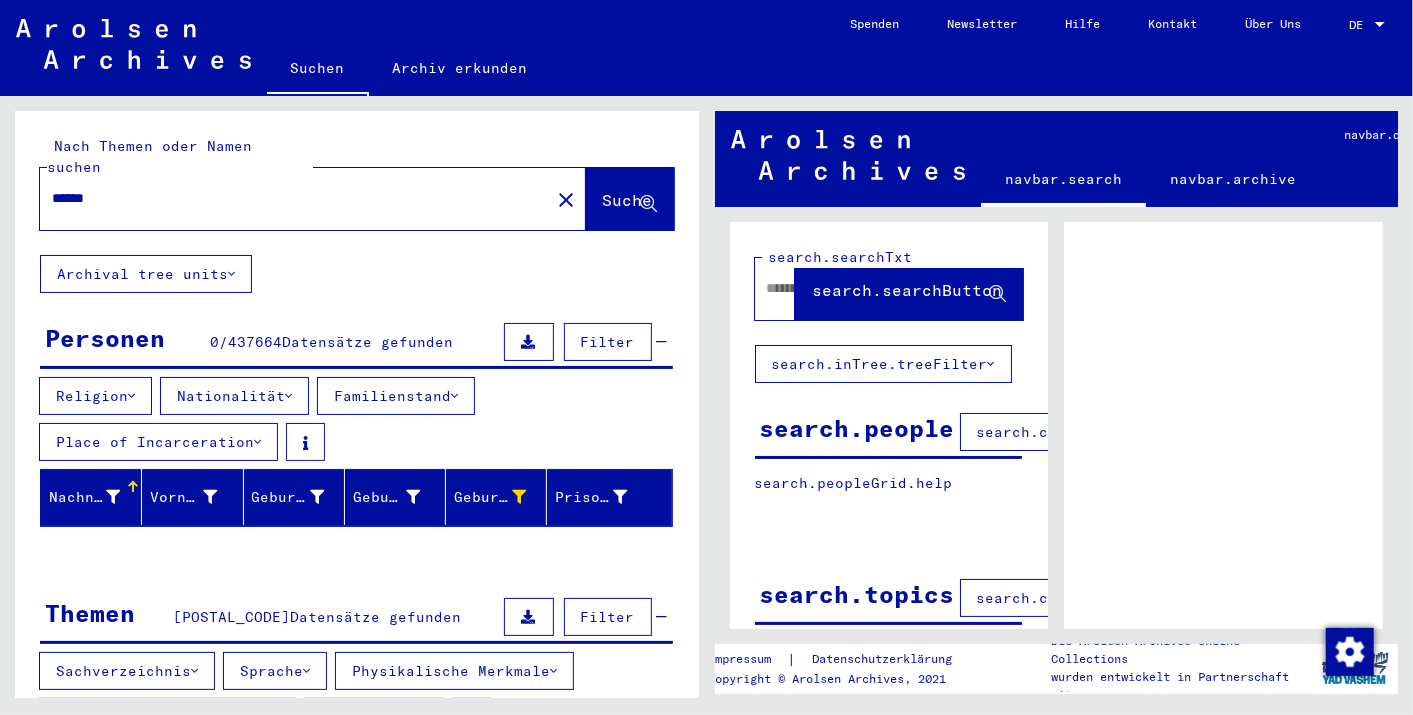 click on "******" at bounding box center [295, 198] 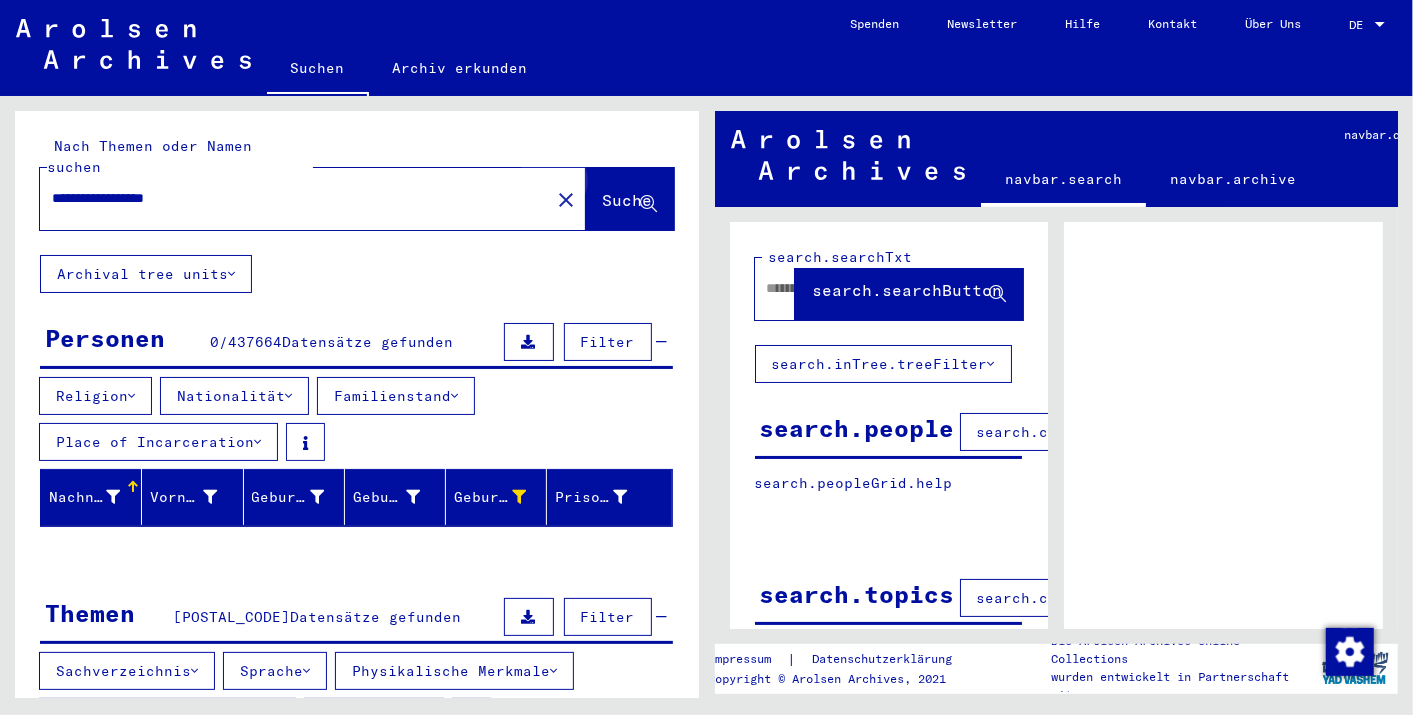 click on "Suche" 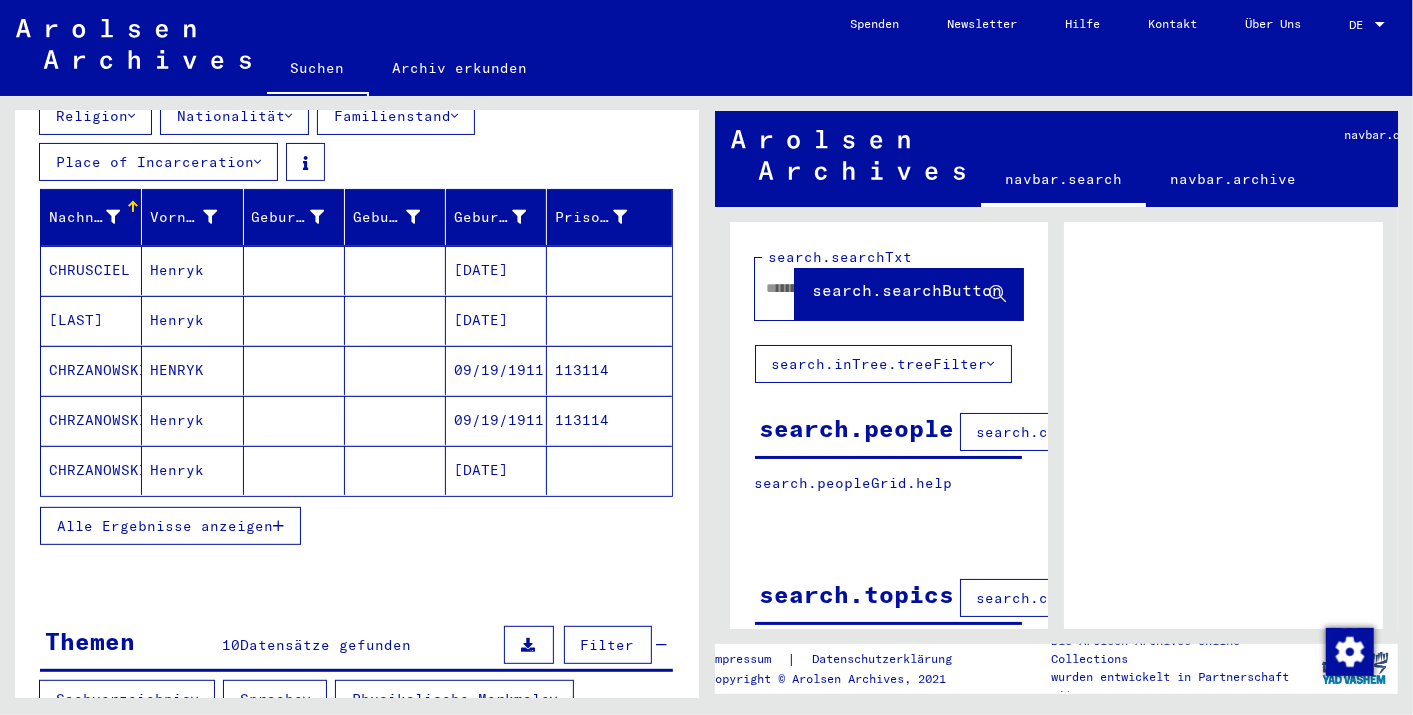 scroll, scrollTop: 333, scrollLeft: 0, axis: vertical 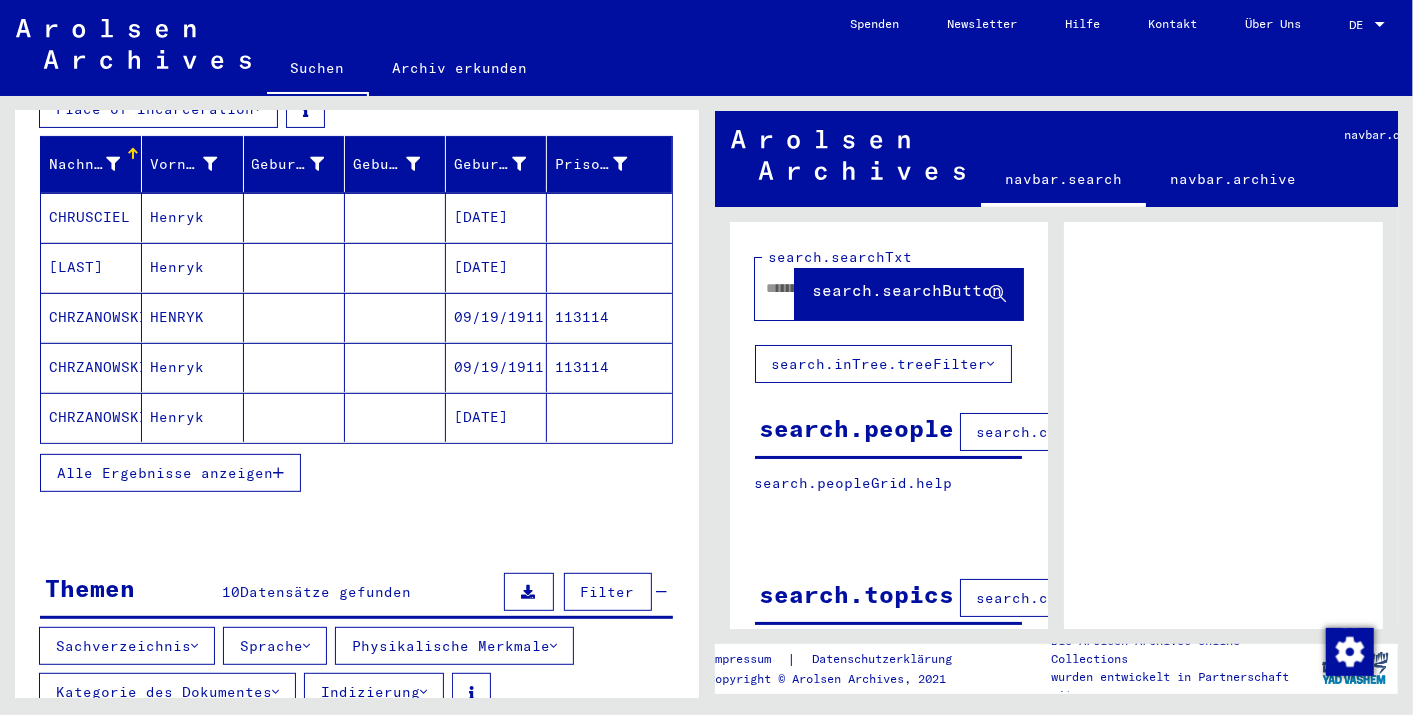 click on "Alle Ergebnisse anzeigen" at bounding box center [165, 473] 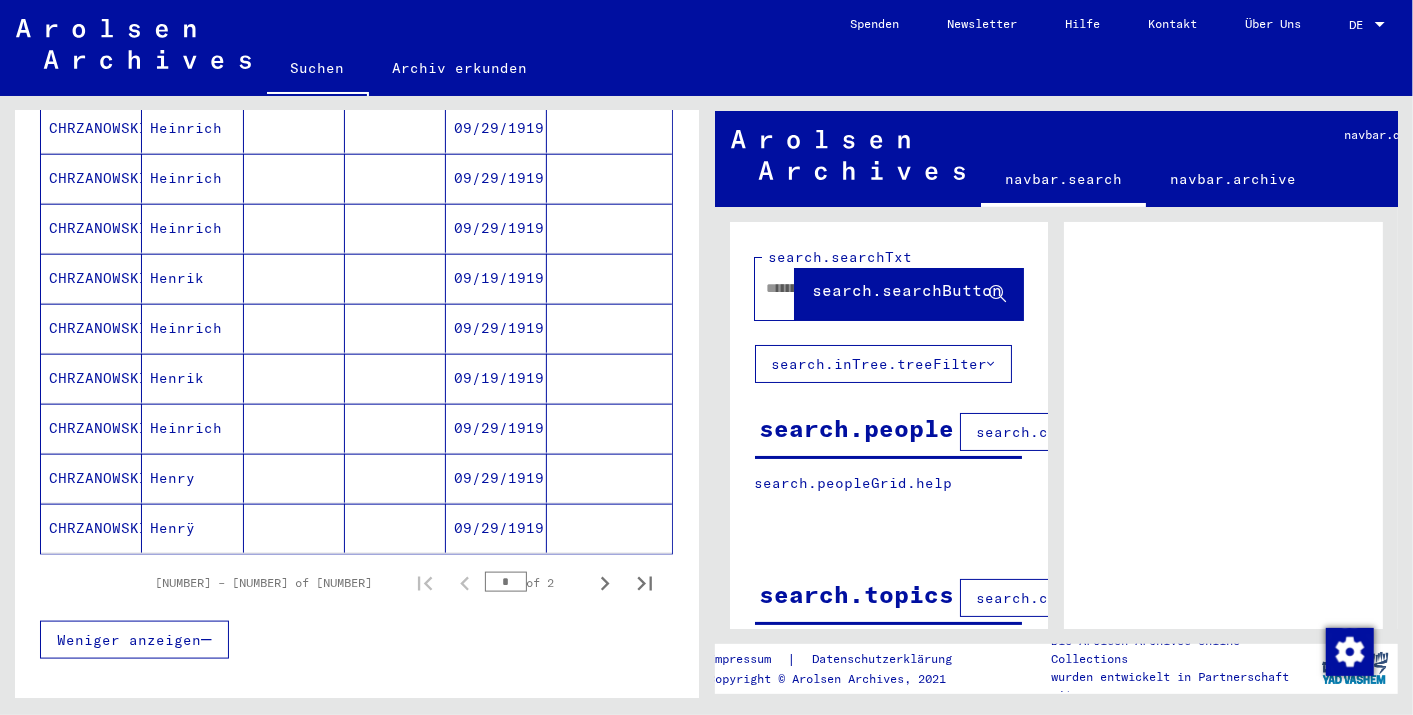 scroll, scrollTop: 1333, scrollLeft: 0, axis: vertical 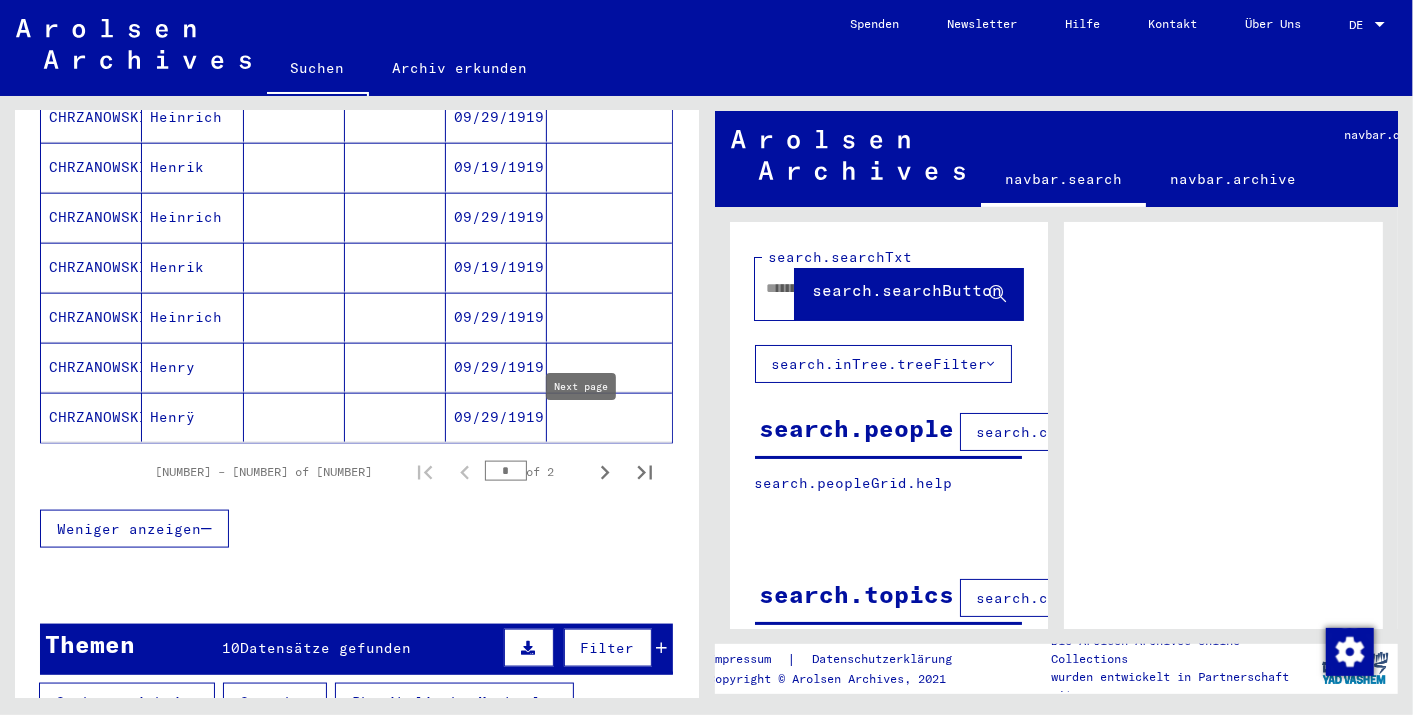 click 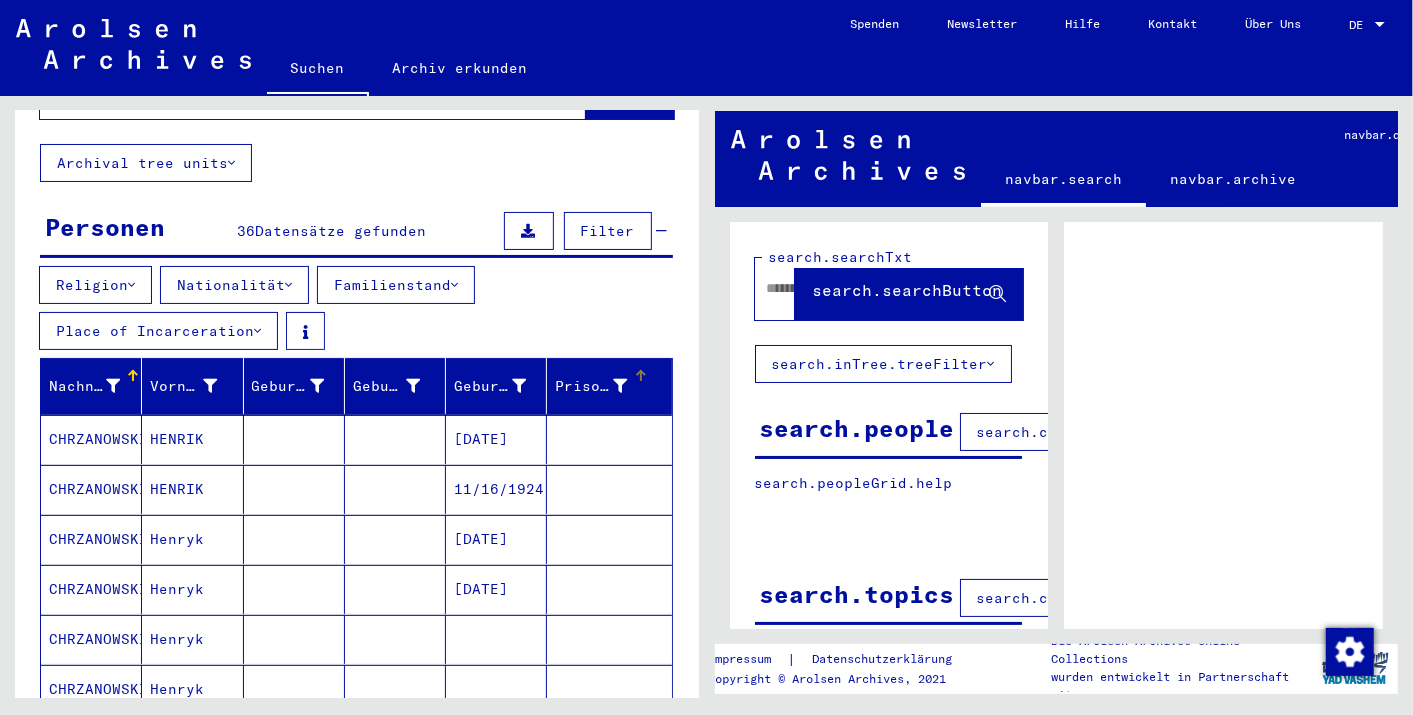 scroll, scrollTop: 0, scrollLeft: 0, axis: both 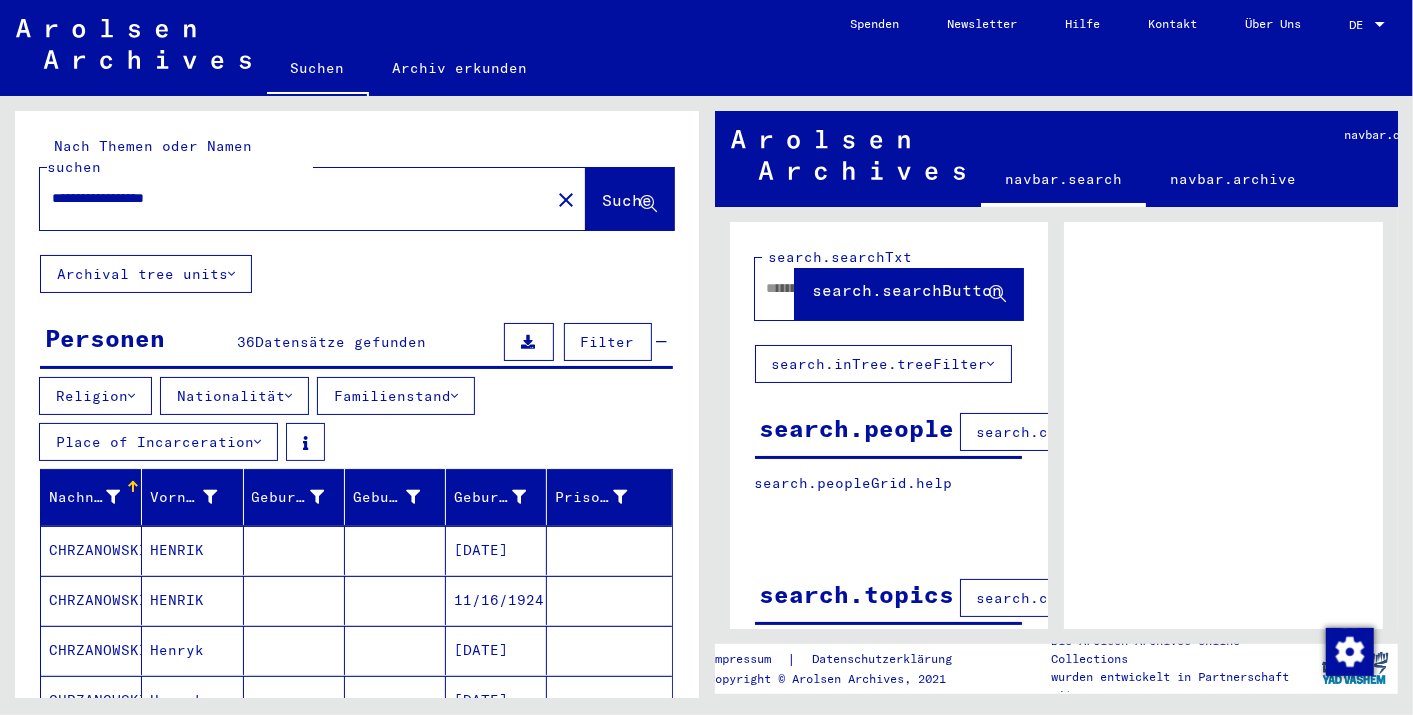 click on "**********" at bounding box center [295, 198] 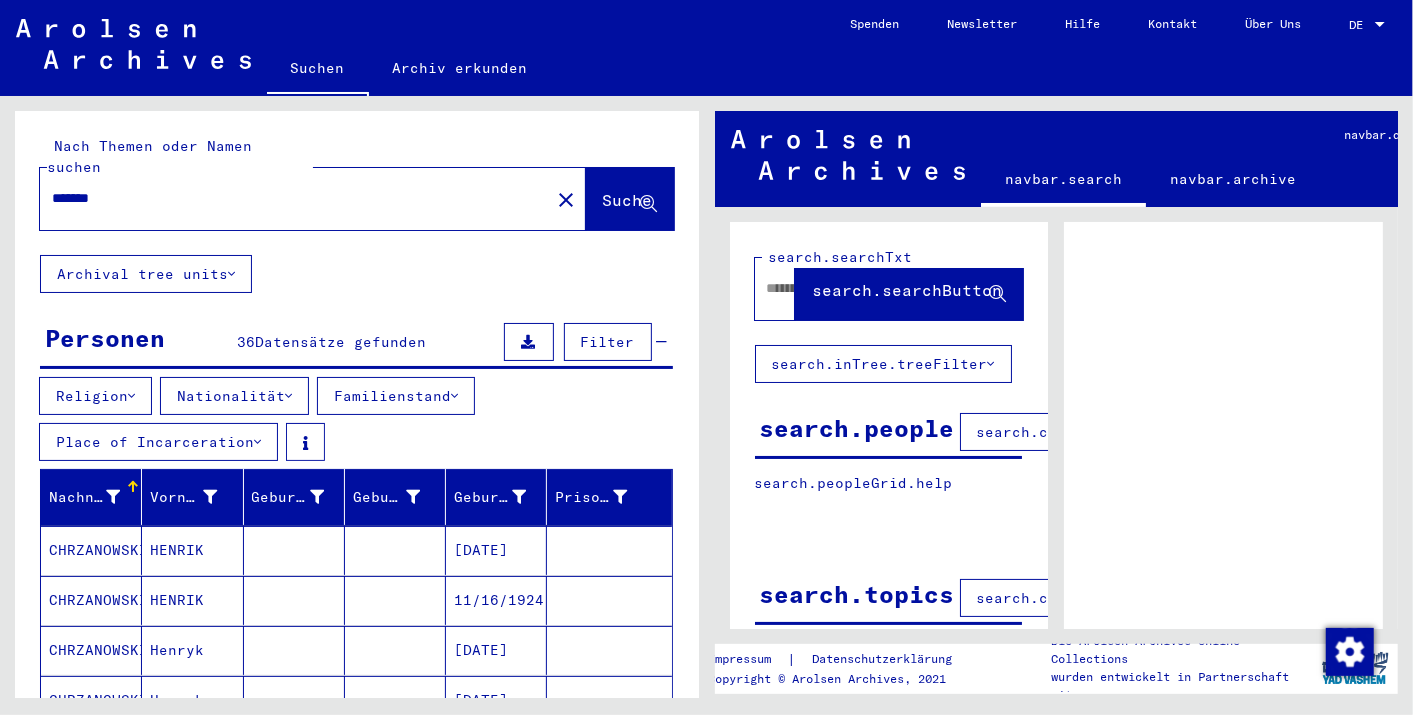 type on "******" 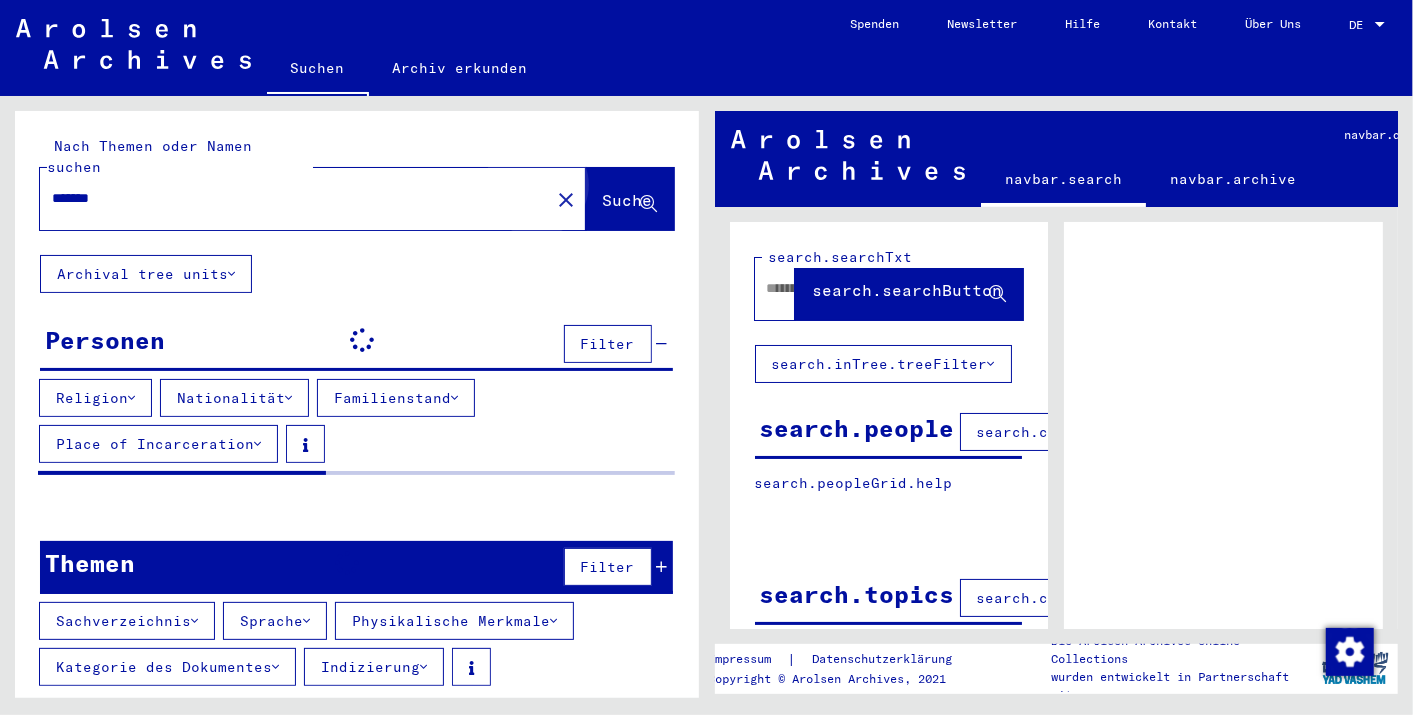 scroll, scrollTop: 0, scrollLeft: 0, axis: both 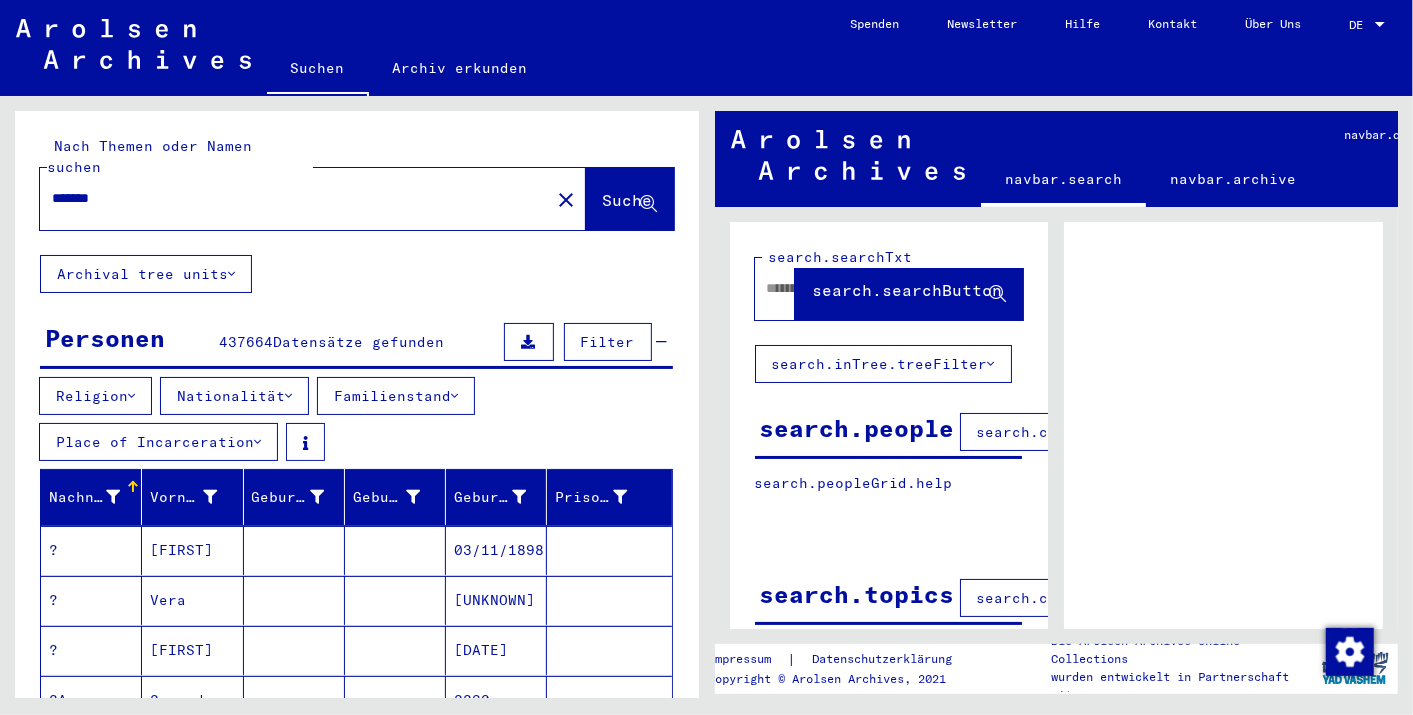 click on "Filter" at bounding box center [608, 342] 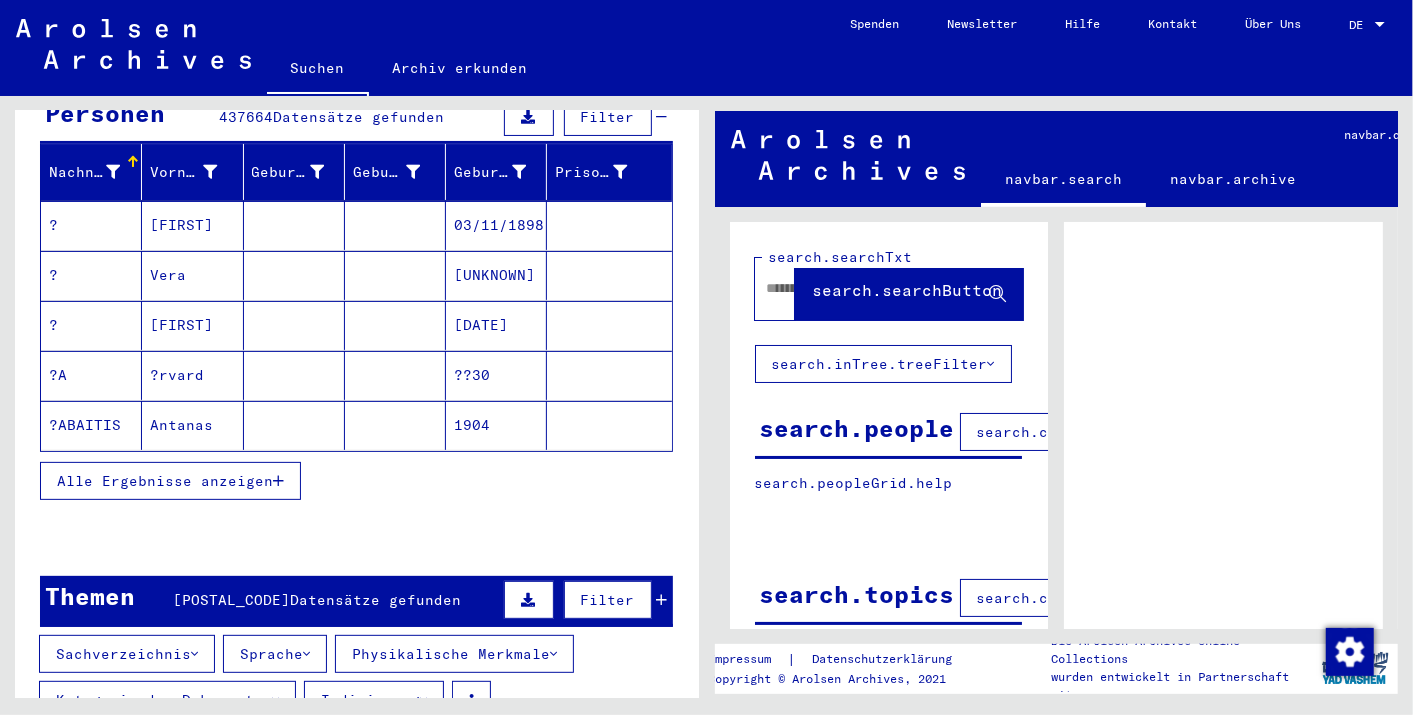 scroll, scrollTop: 111, scrollLeft: 0, axis: vertical 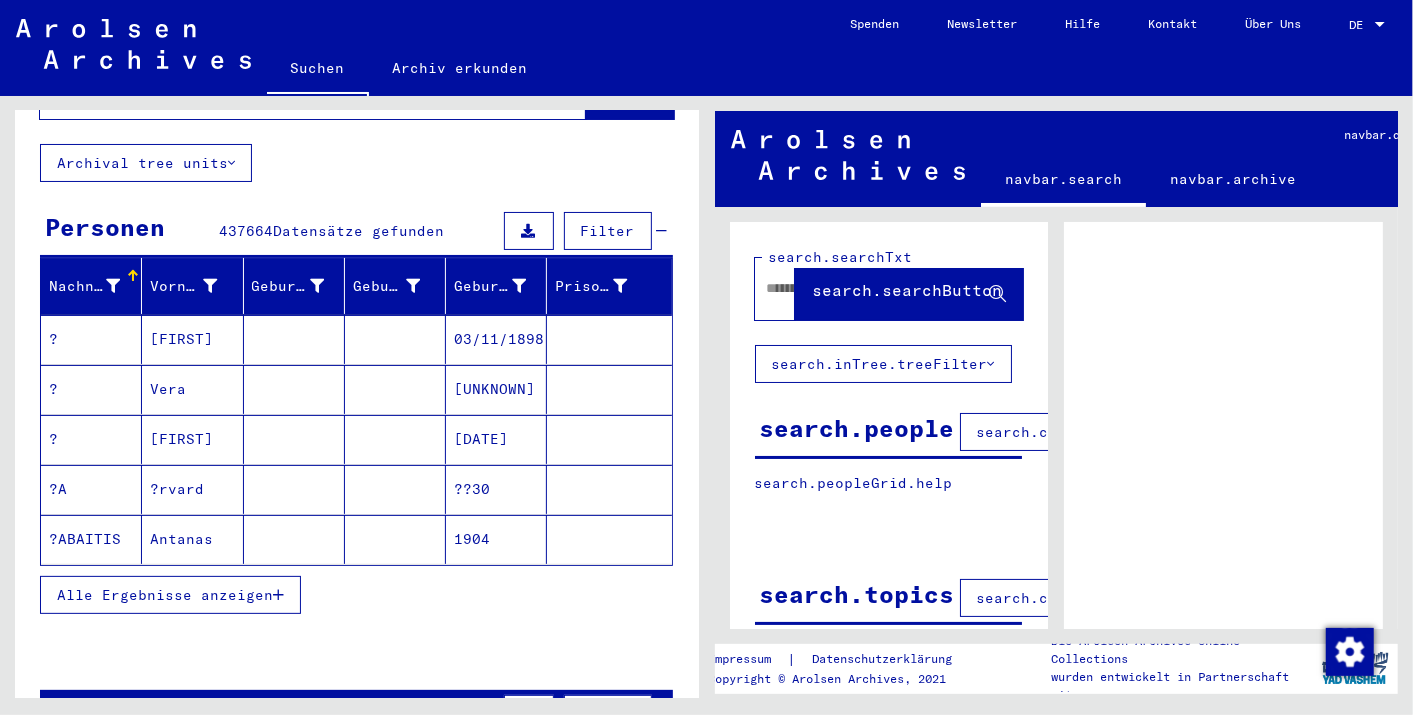 click at bounding box center (662, 231) 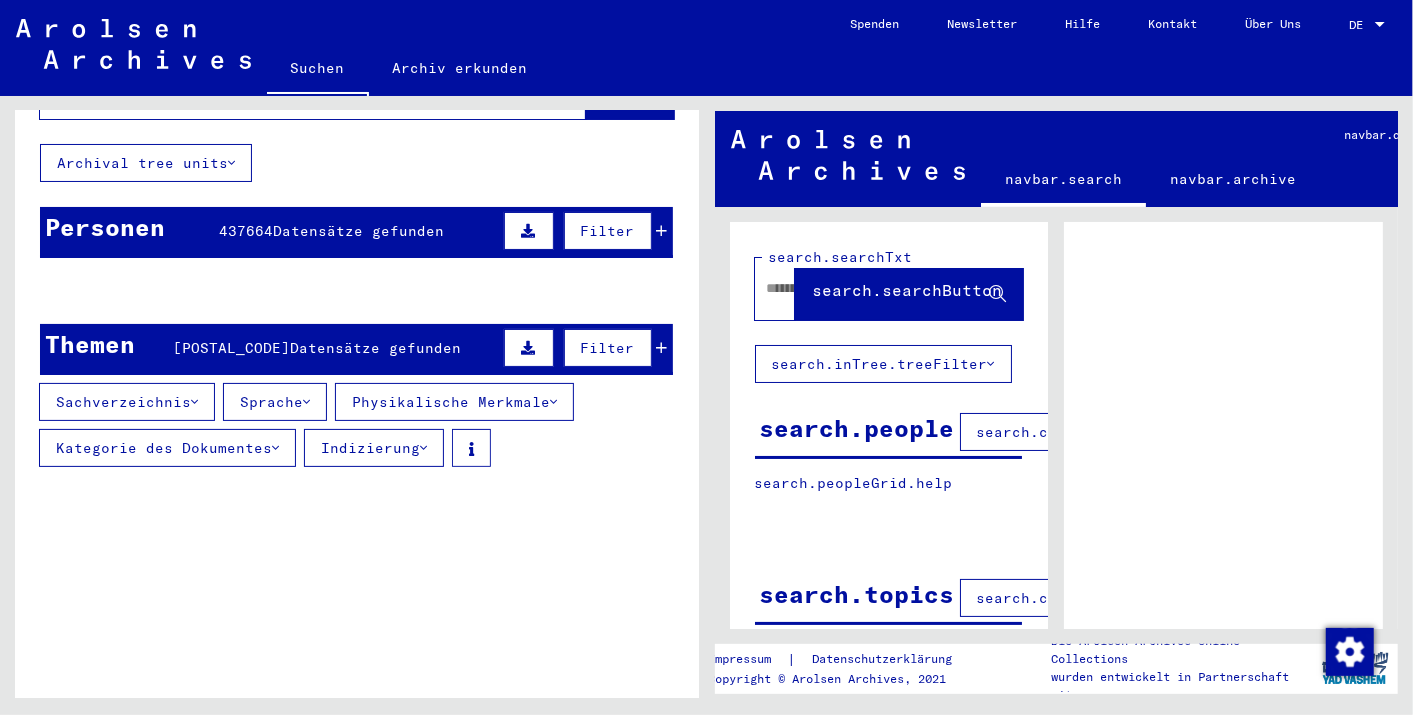 click at bounding box center (662, 231) 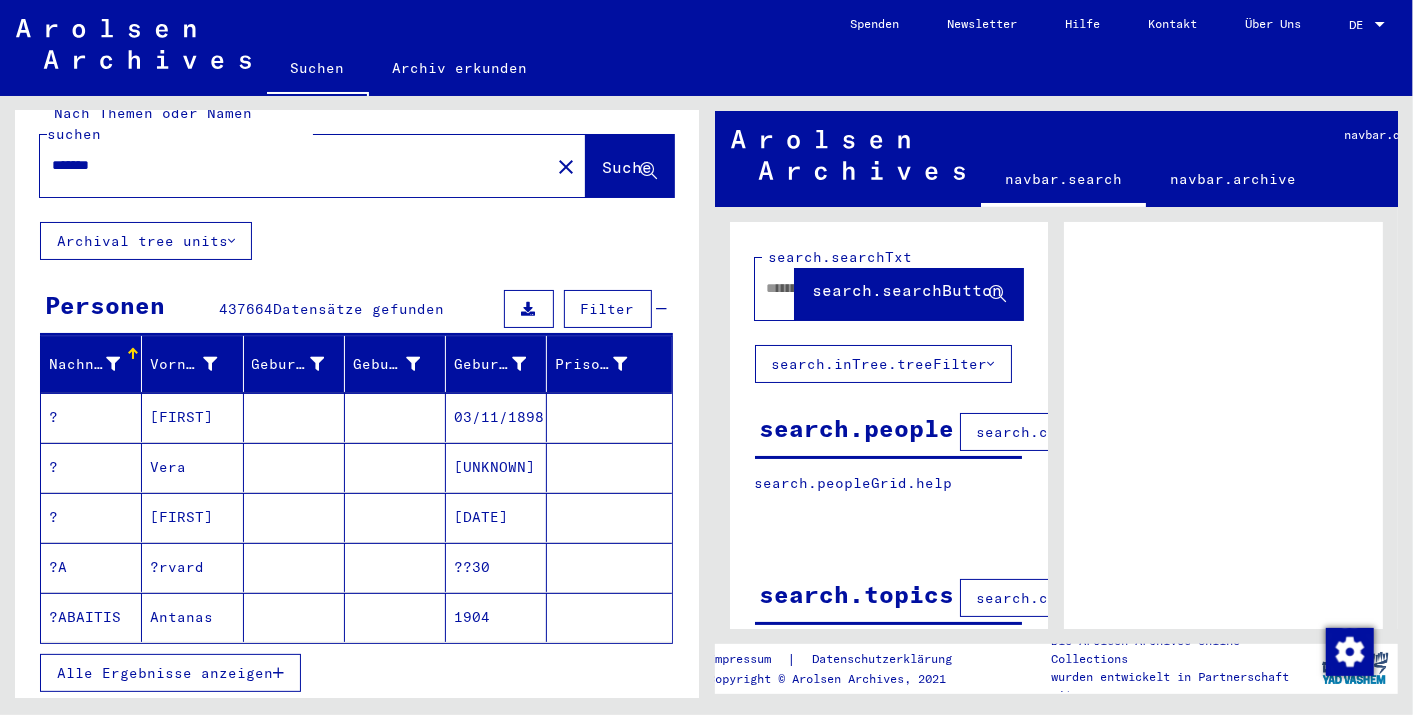 scroll, scrollTop: 0, scrollLeft: 0, axis: both 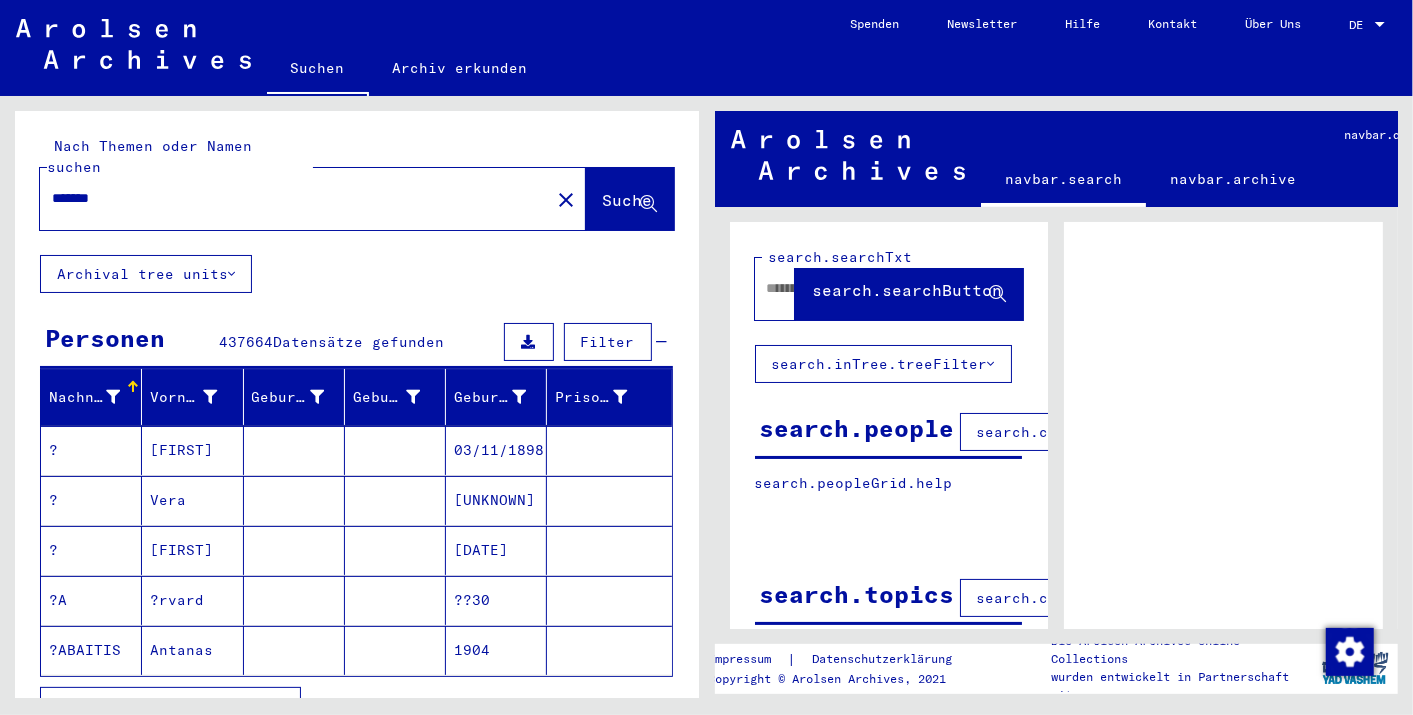 click on "Suche" 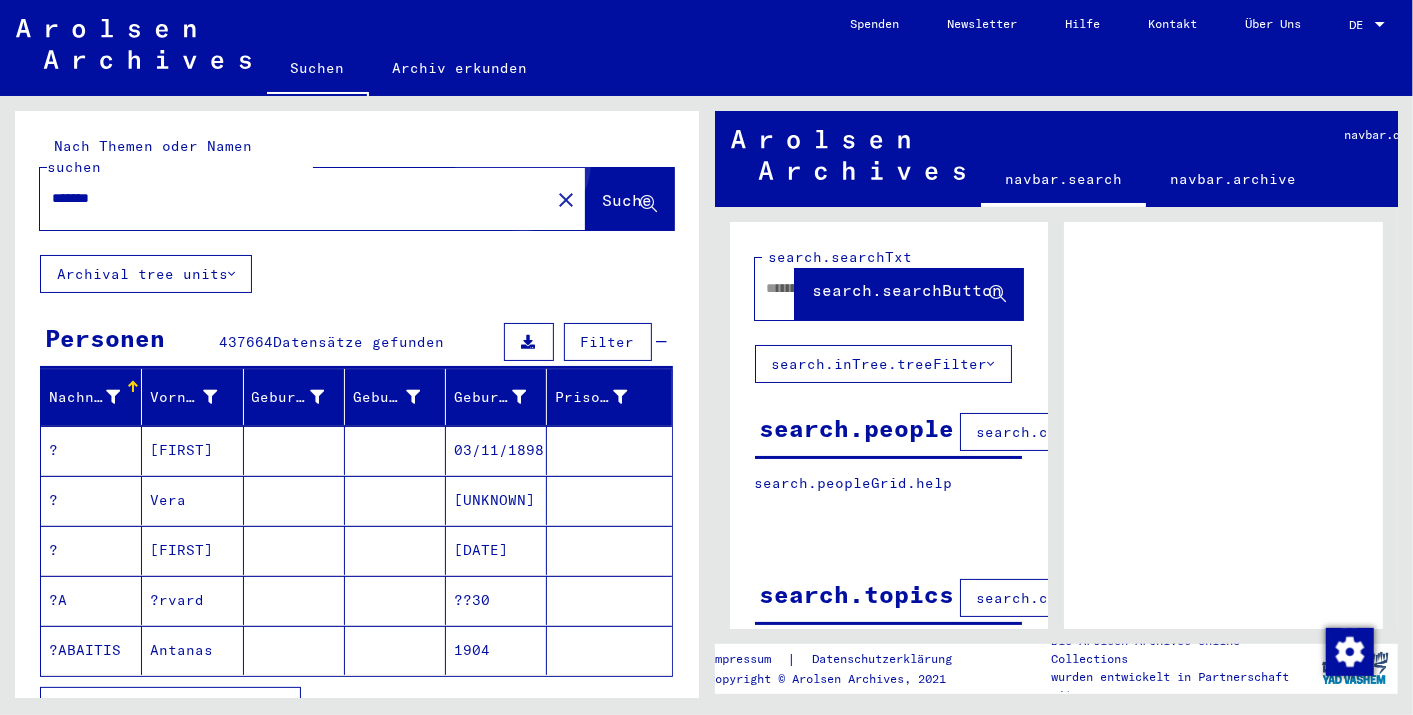 click on "Suche" 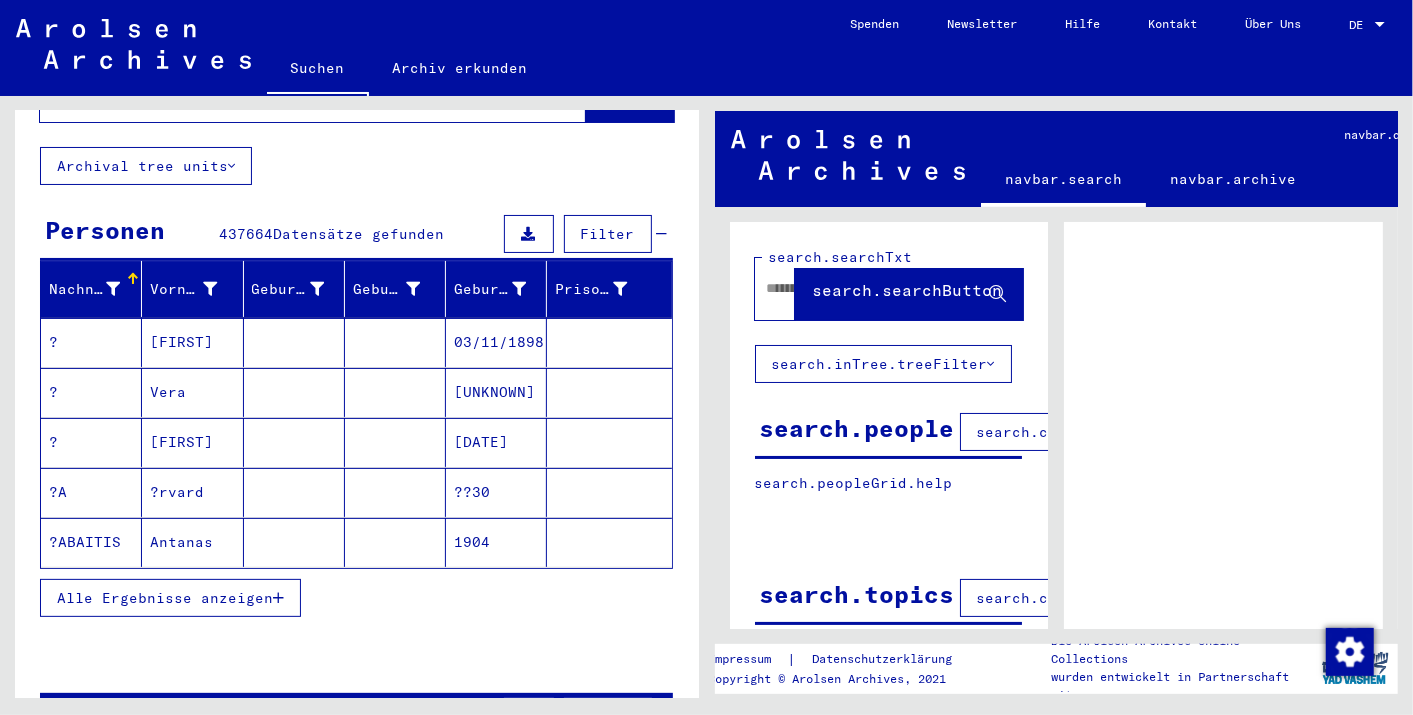 scroll, scrollTop: 222, scrollLeft: 0, axis: vertical 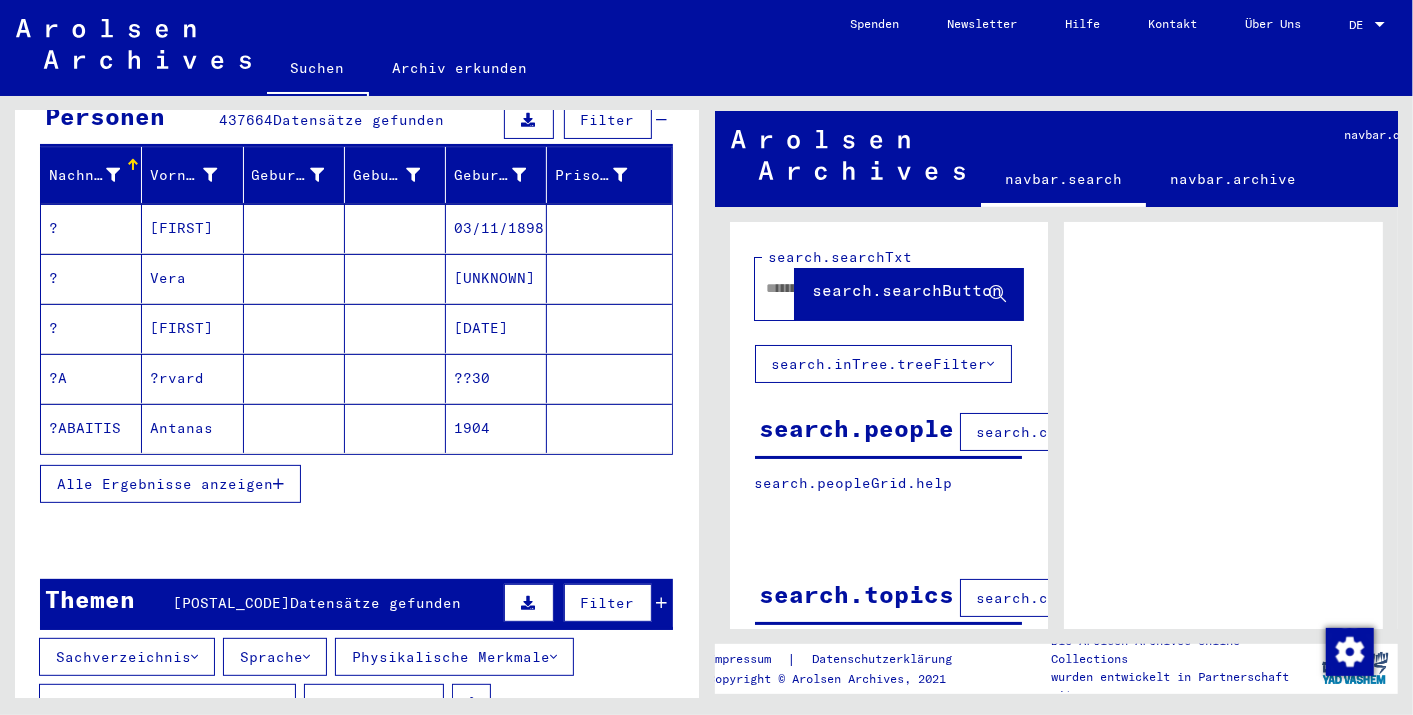 click on "Alle Ergebnisse anzeigen" at bounding box center [170, 484] 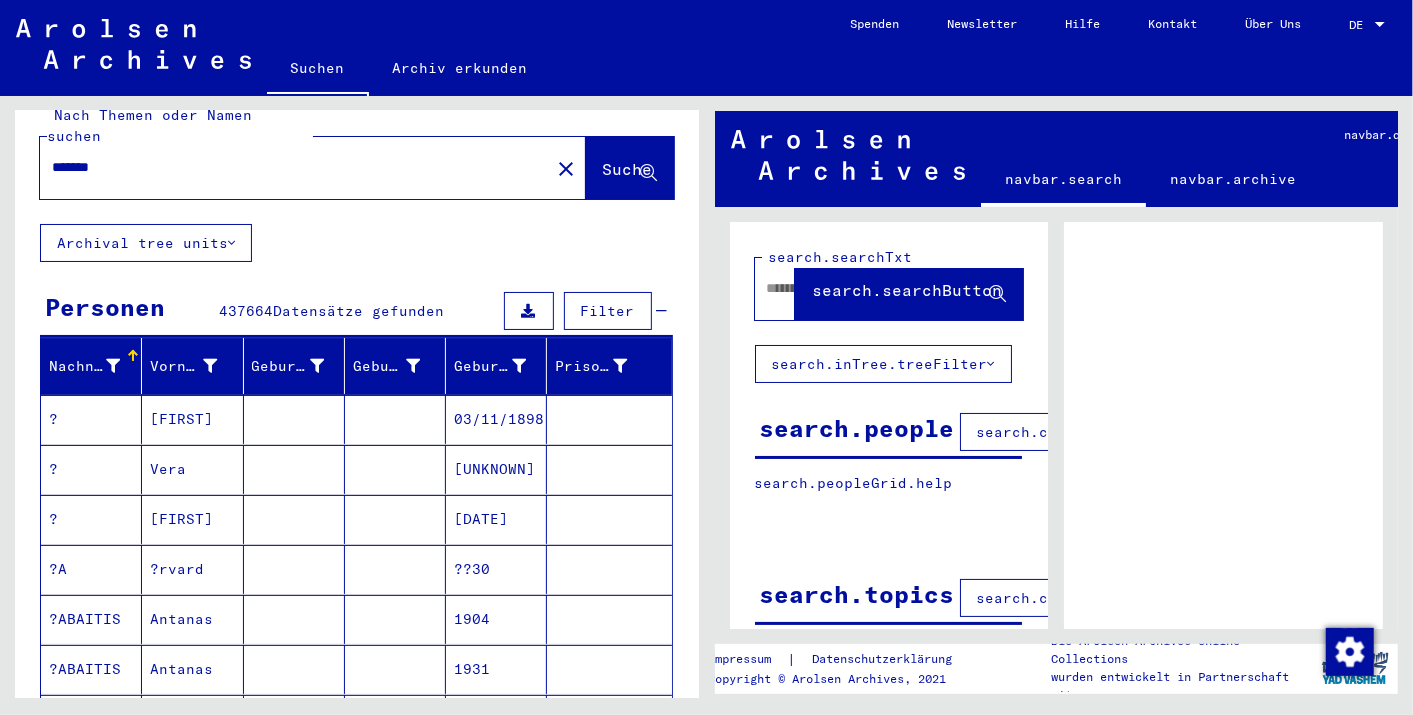 scroll, scrollTop: 0, scrollLeft: 0, axis: both 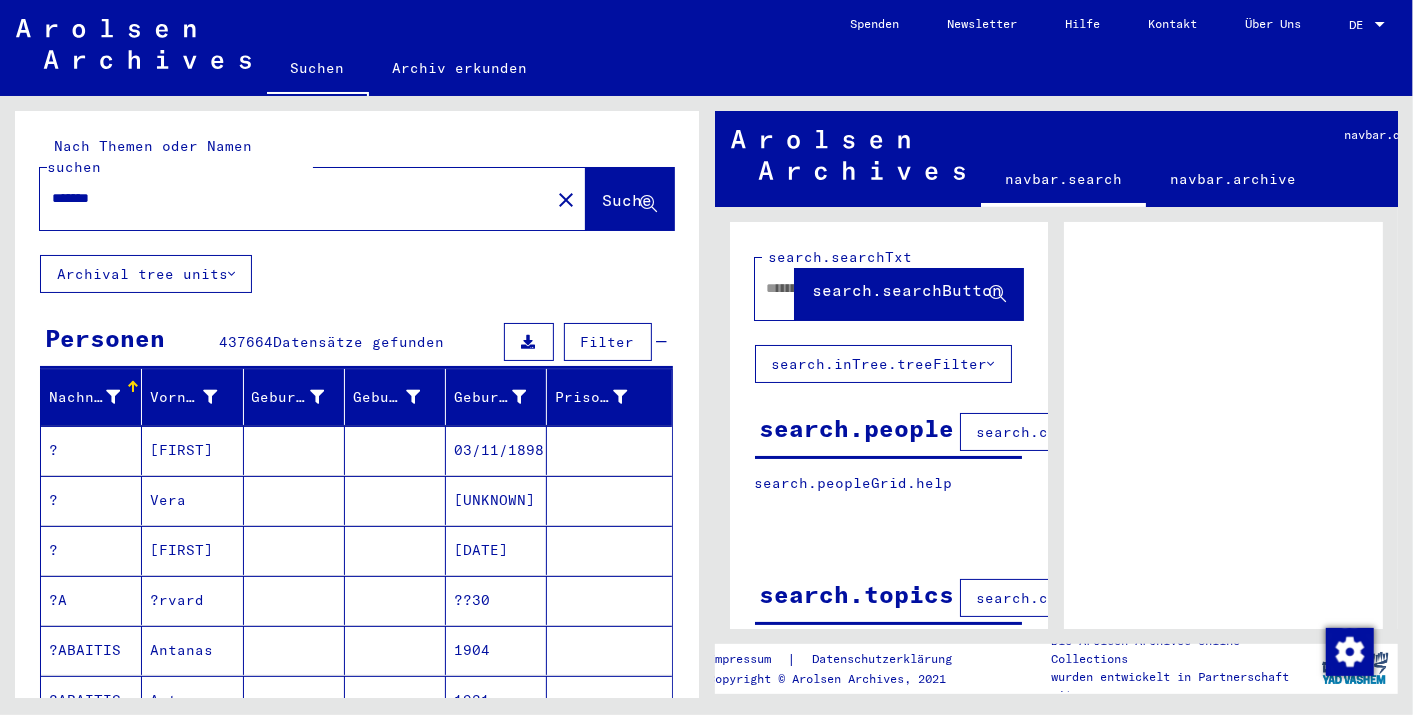 click on "Filter" at bounding box center (608, 342) 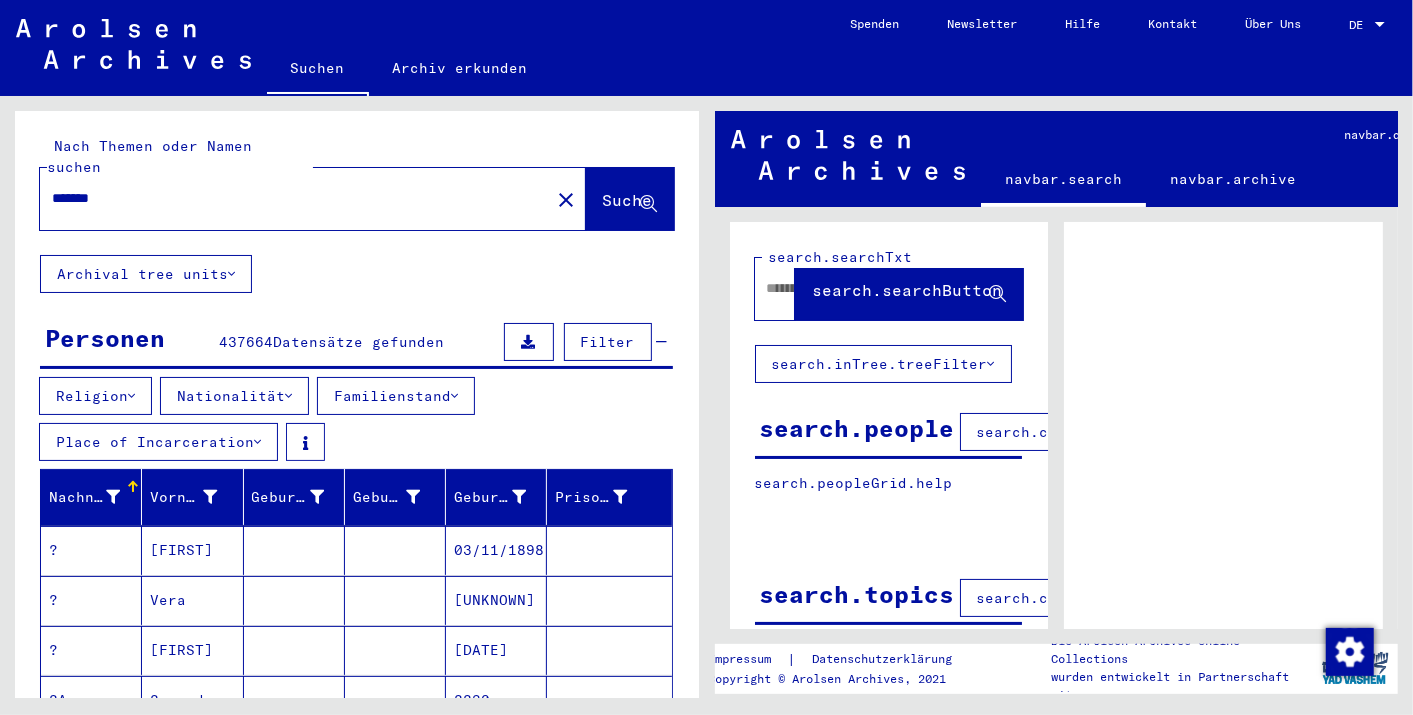 click on "Filter" at bounding box center (608, 342) 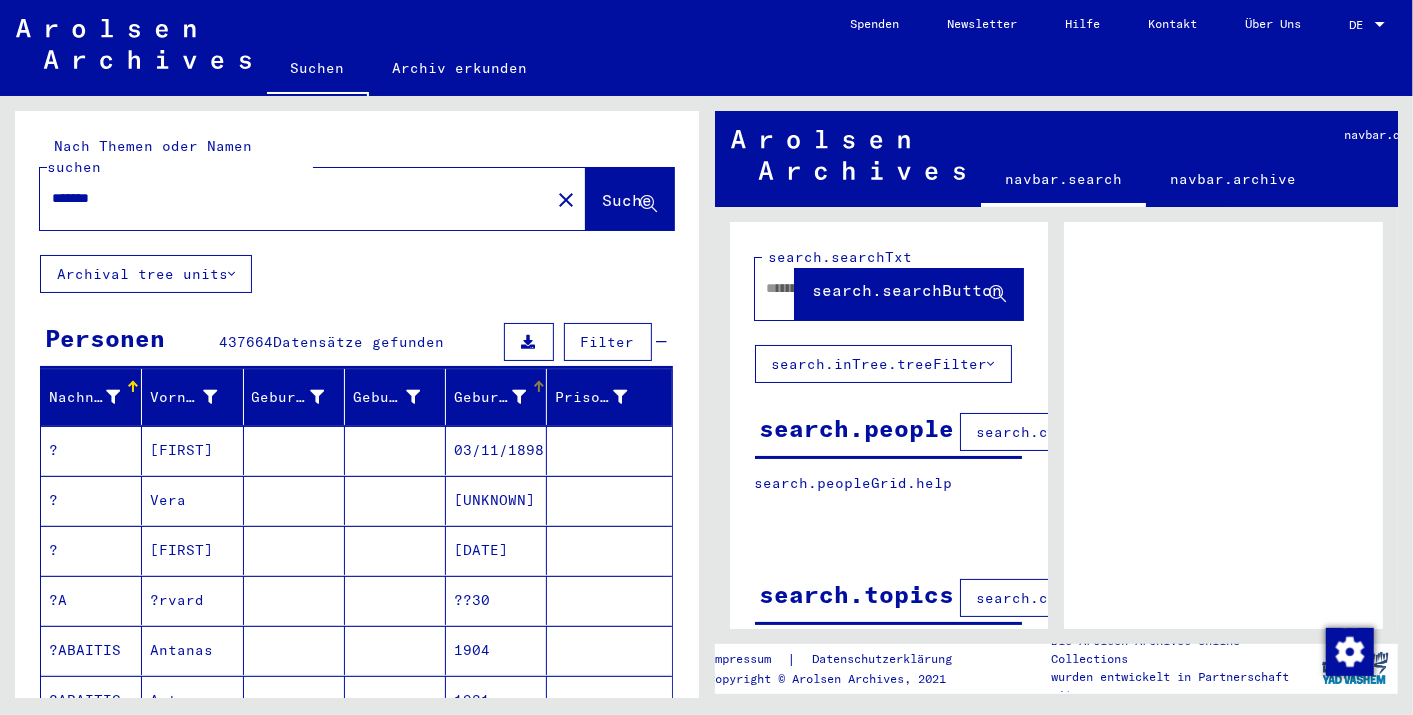 click at bounding box center (519, 397) 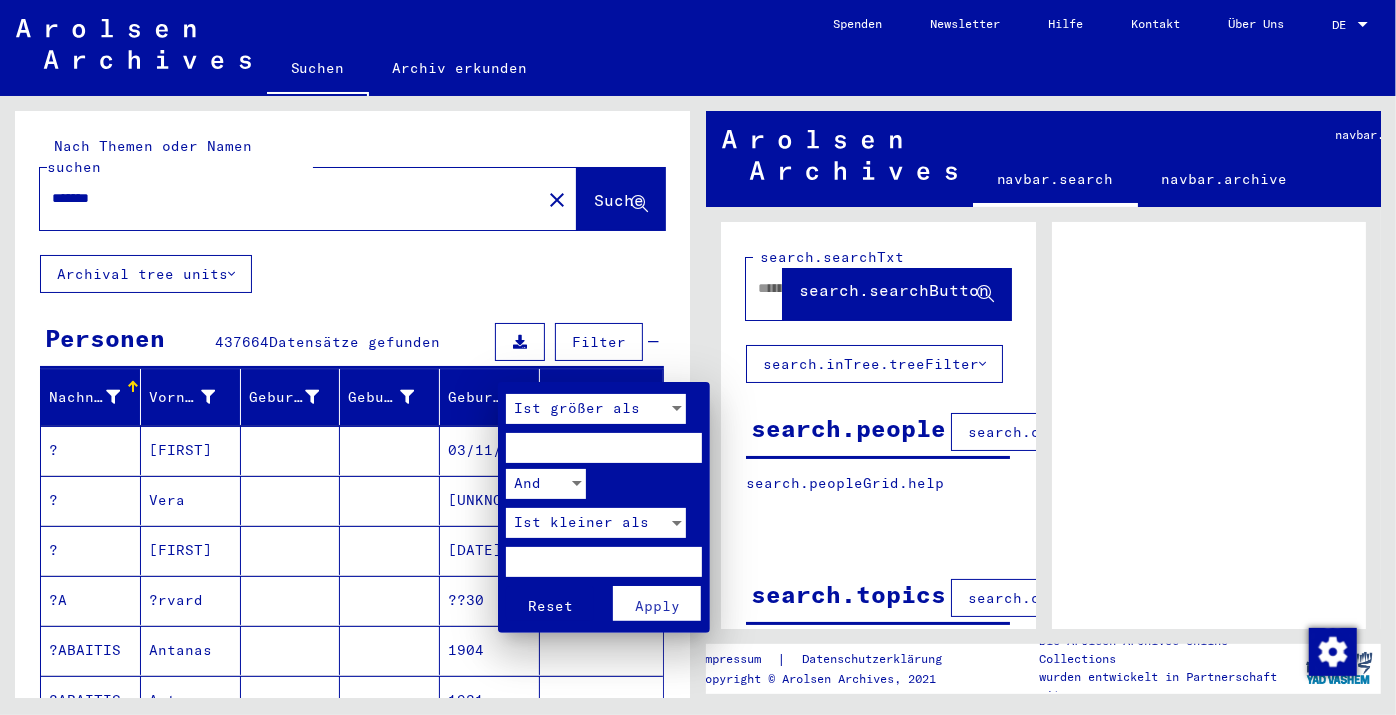 click at bounding box center (677, 409) 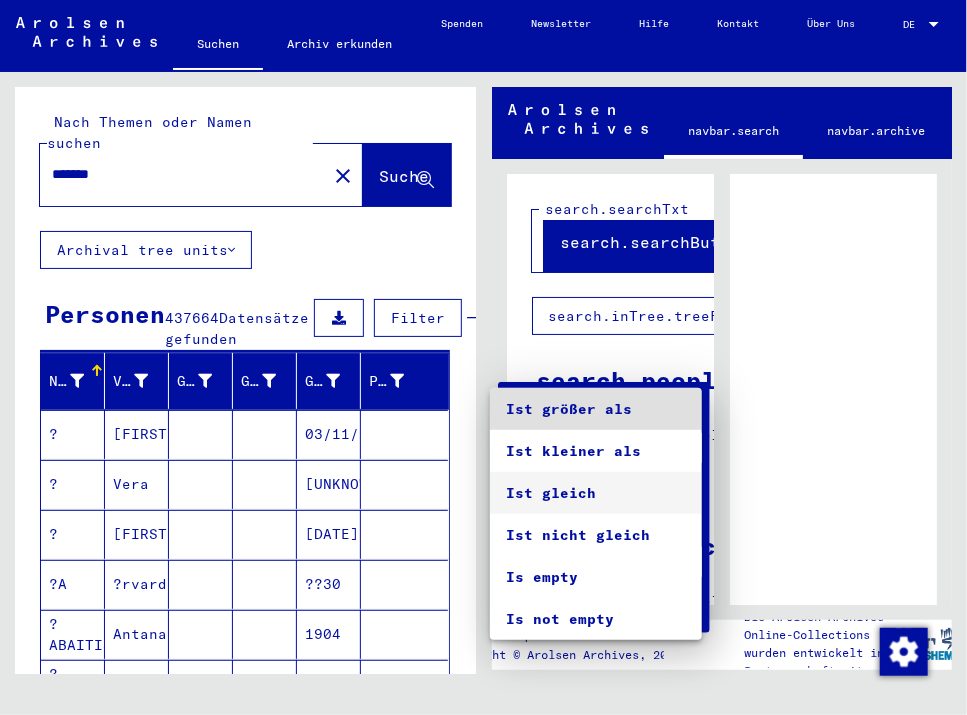 click on "Ist gleich" at bounding box center (596, 493) 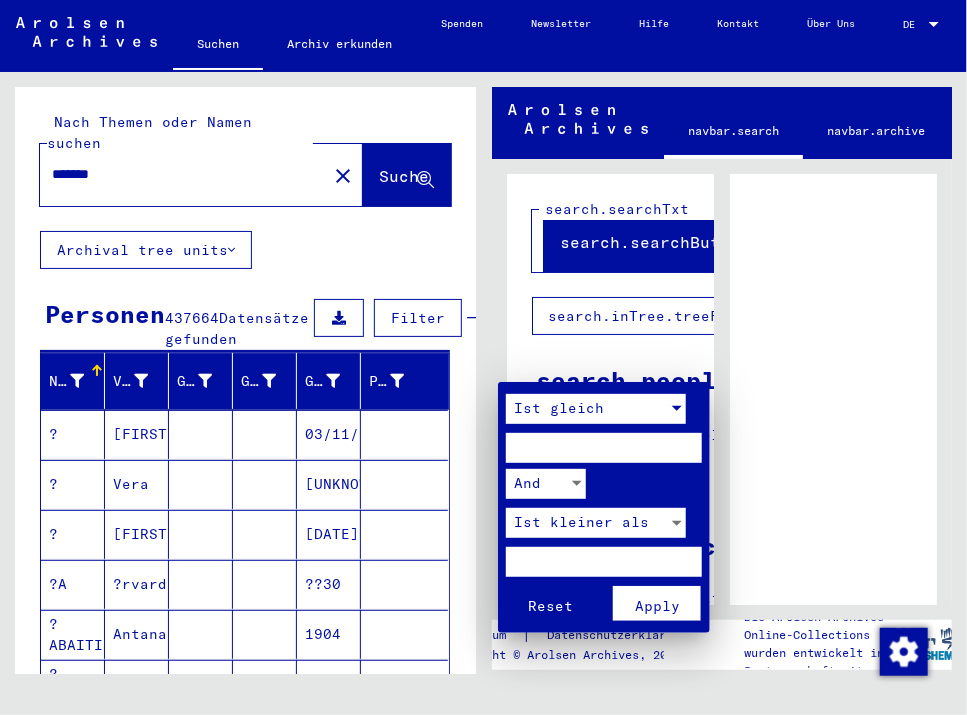 click at bounding box center [604, 448] 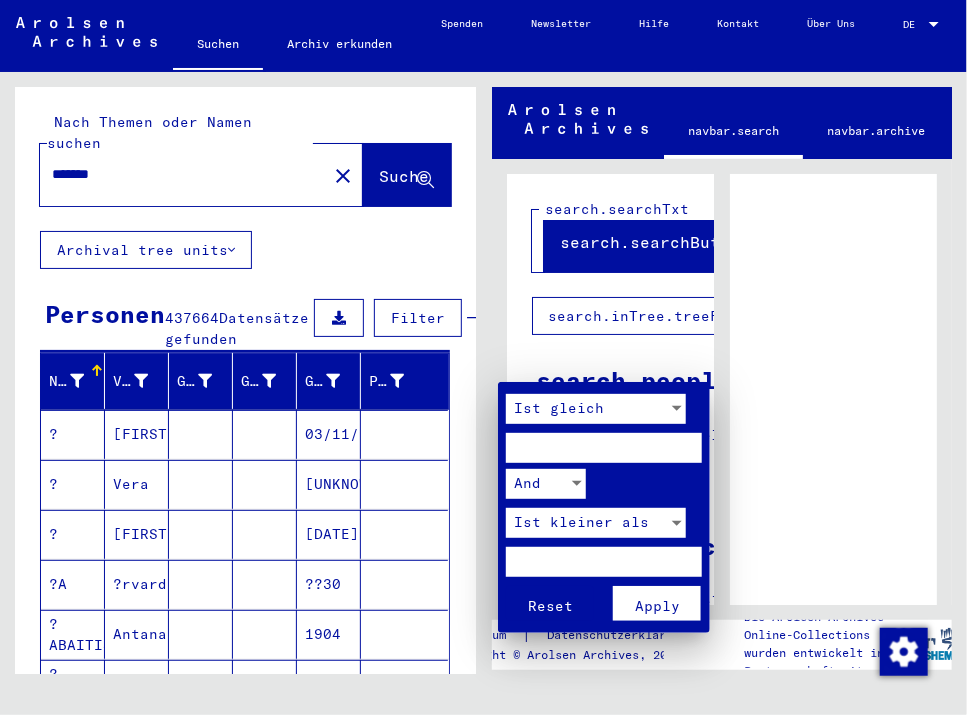 click at bounding box center (577, 484) 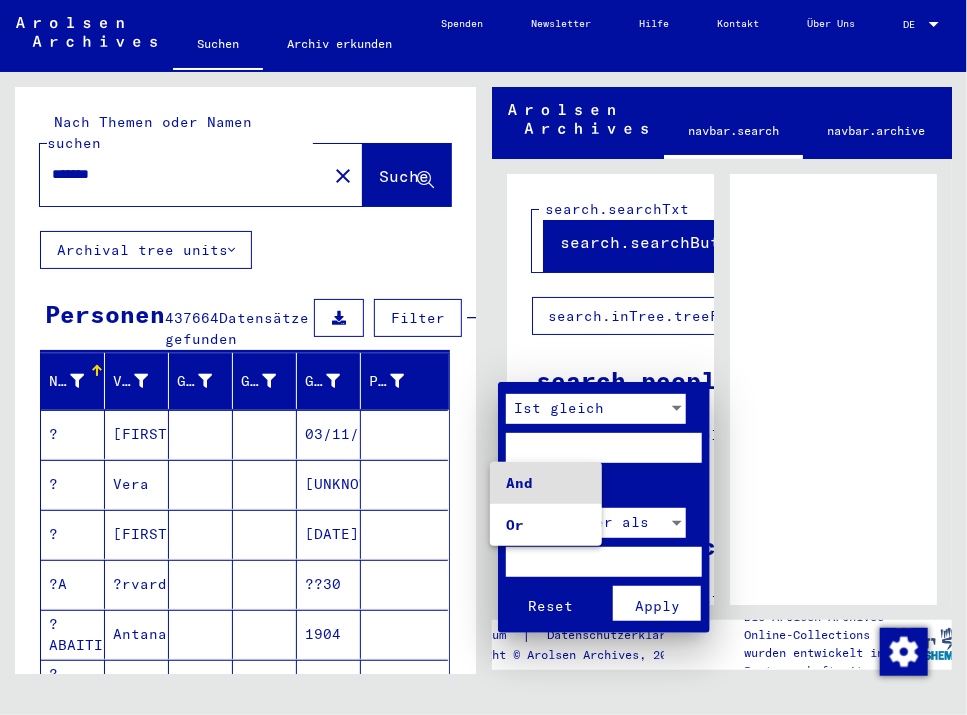 click at bounding box center [483, 357] 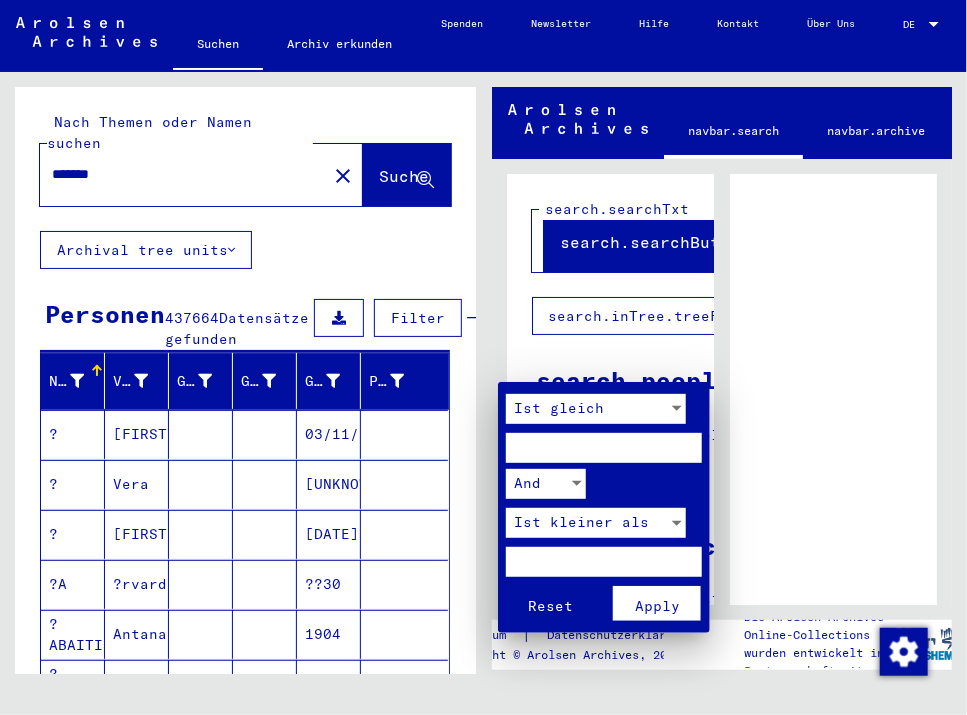 click at bounding box center [604, 448] 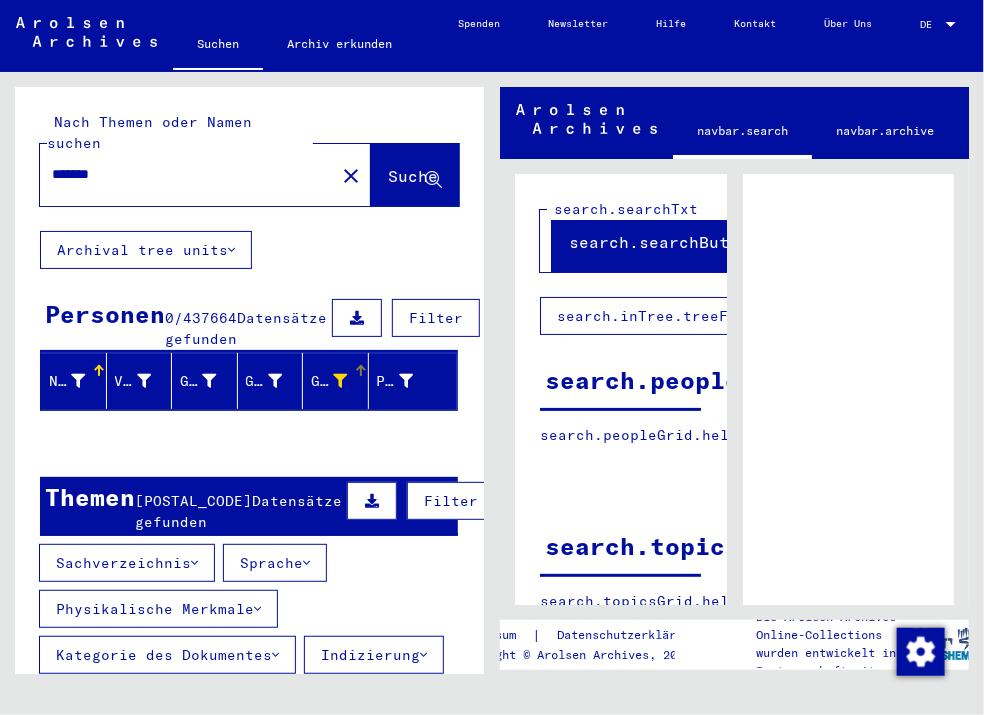click on "Suche" 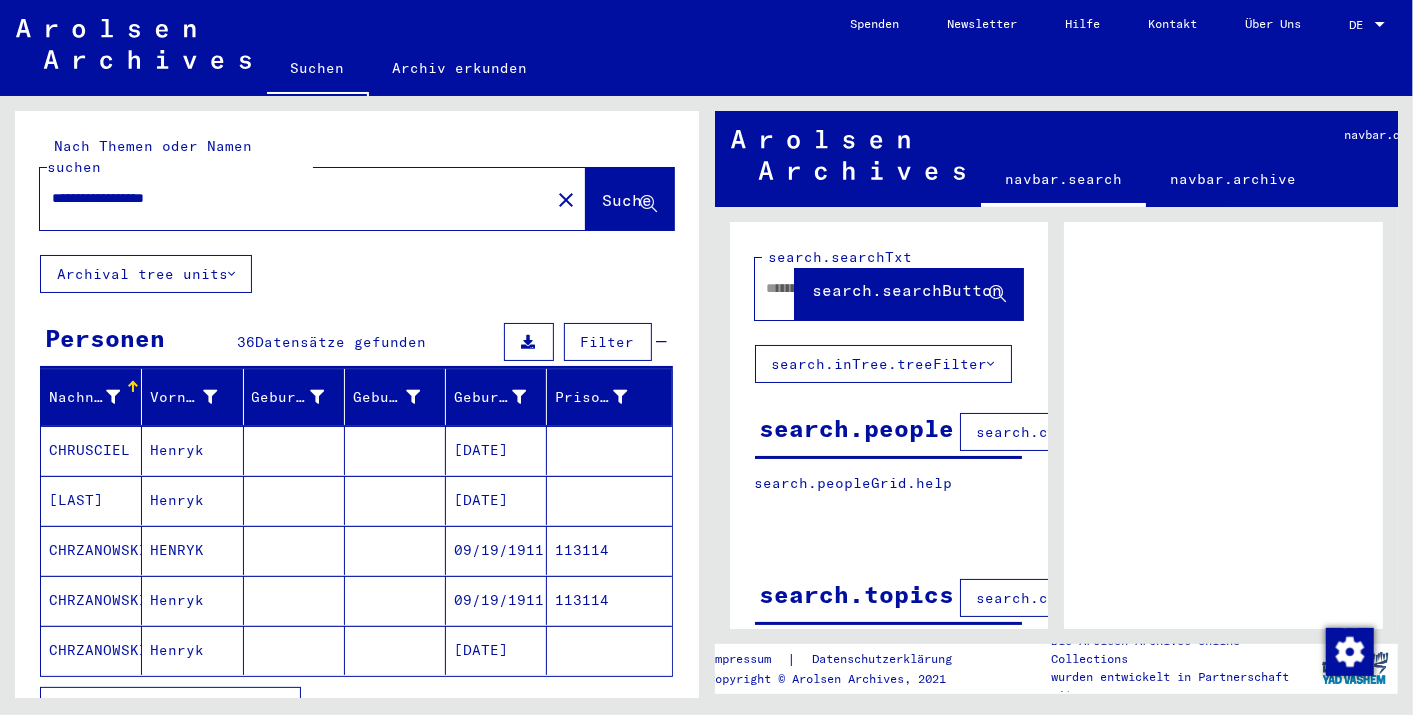drag, startPoint x: 114, startPoint y: 179, endPoint x: 280, endPoint y: 167, distance: 166.43317 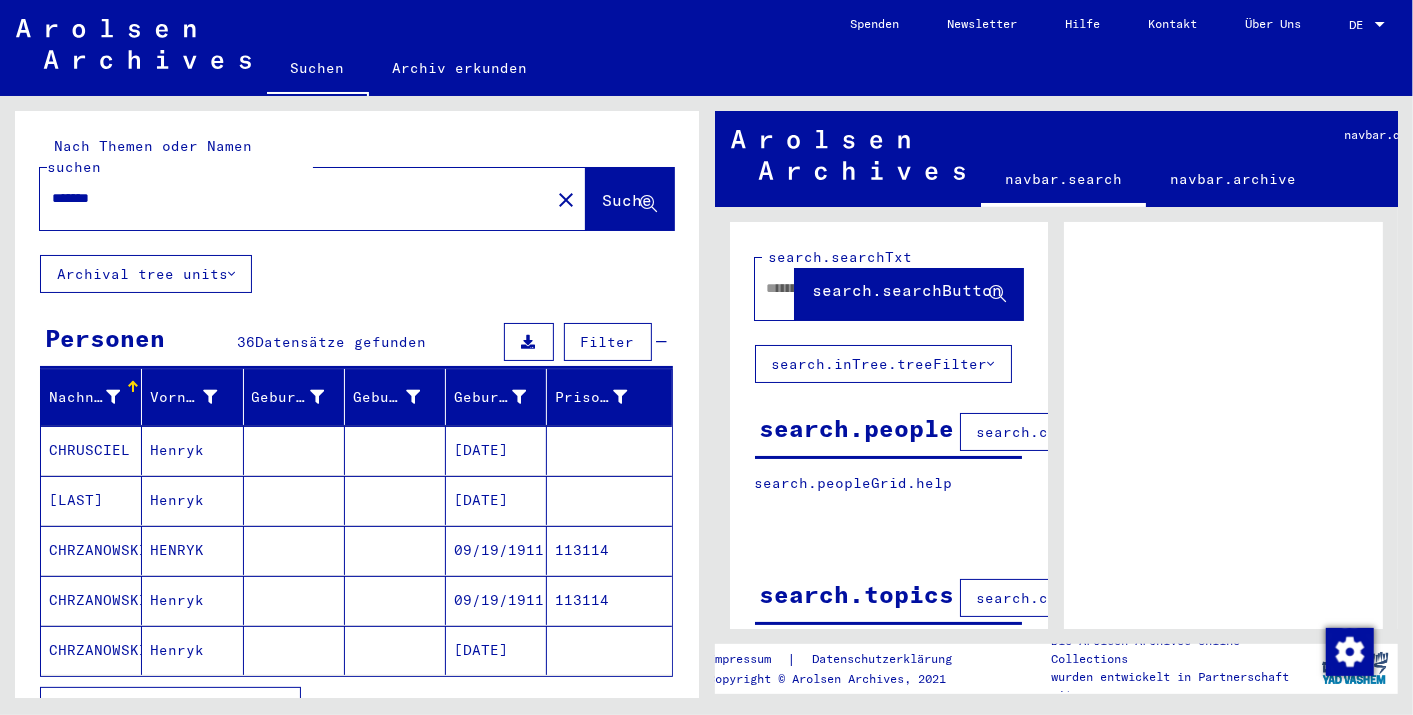 type on "******" 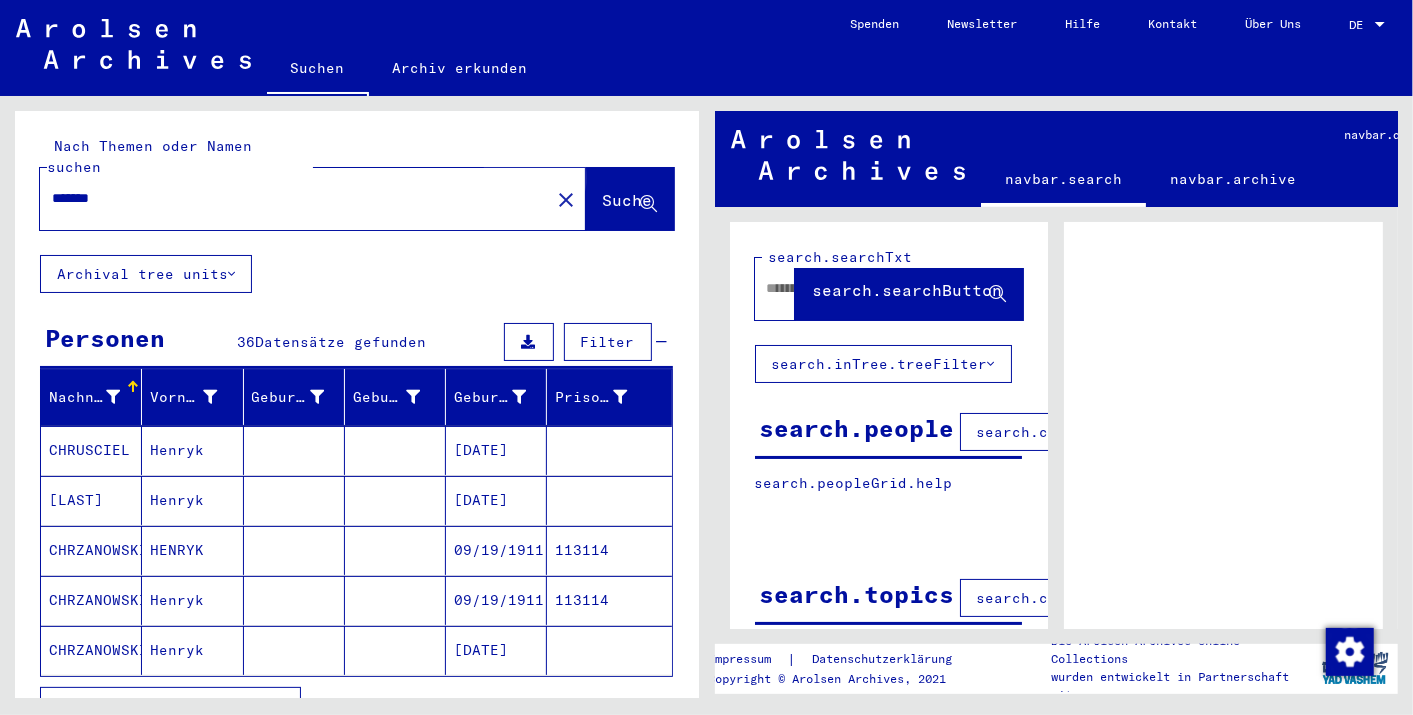 click on "Suche" 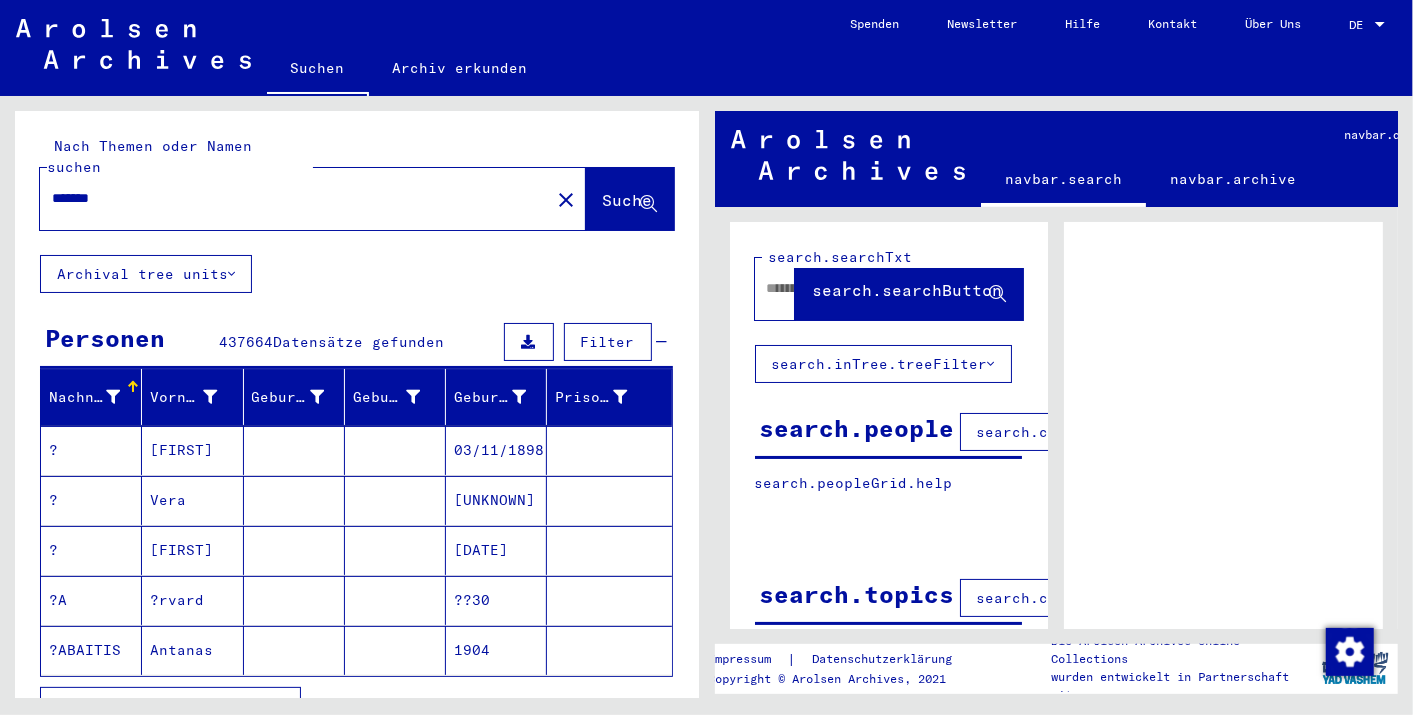 click on "Alle Ergebnisse anzeigen" at bounding box center [165, 706] 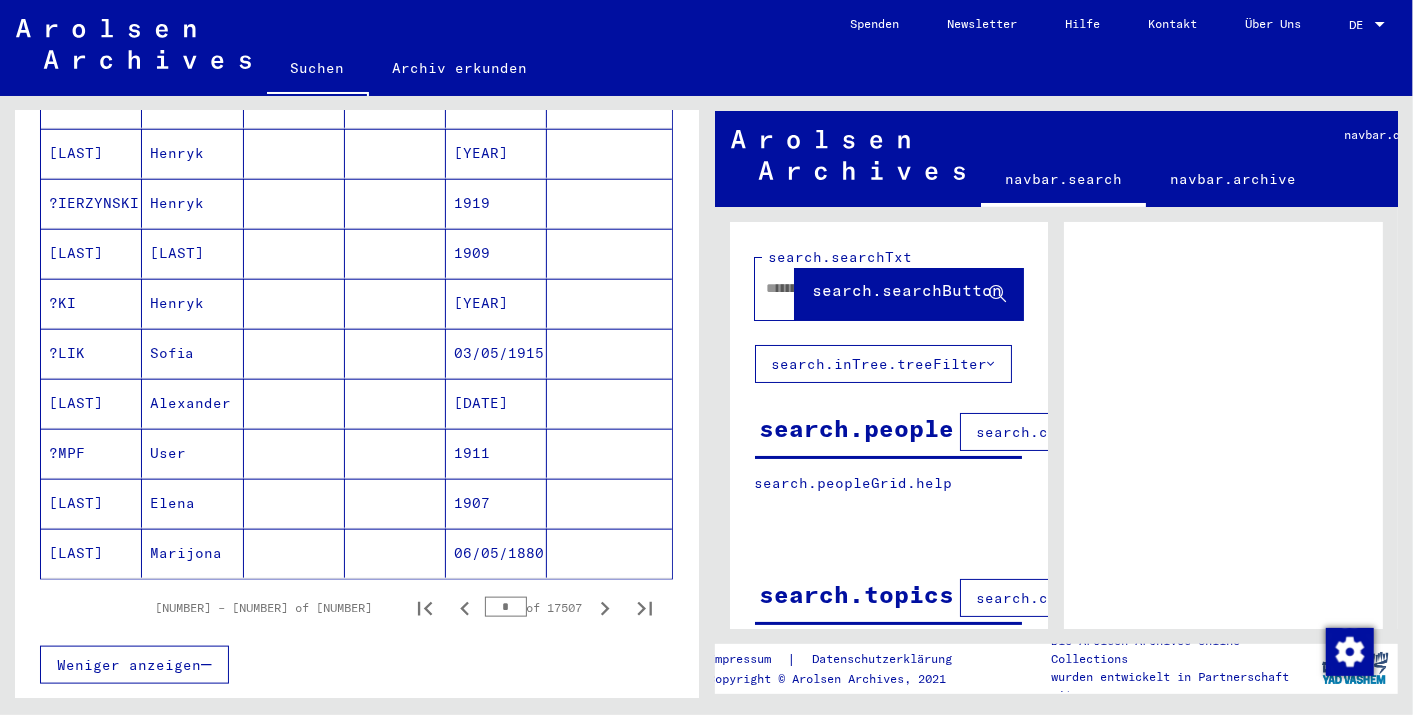 scroll, scrollTop: 1100, scrollLeft: 0, axis: vertical 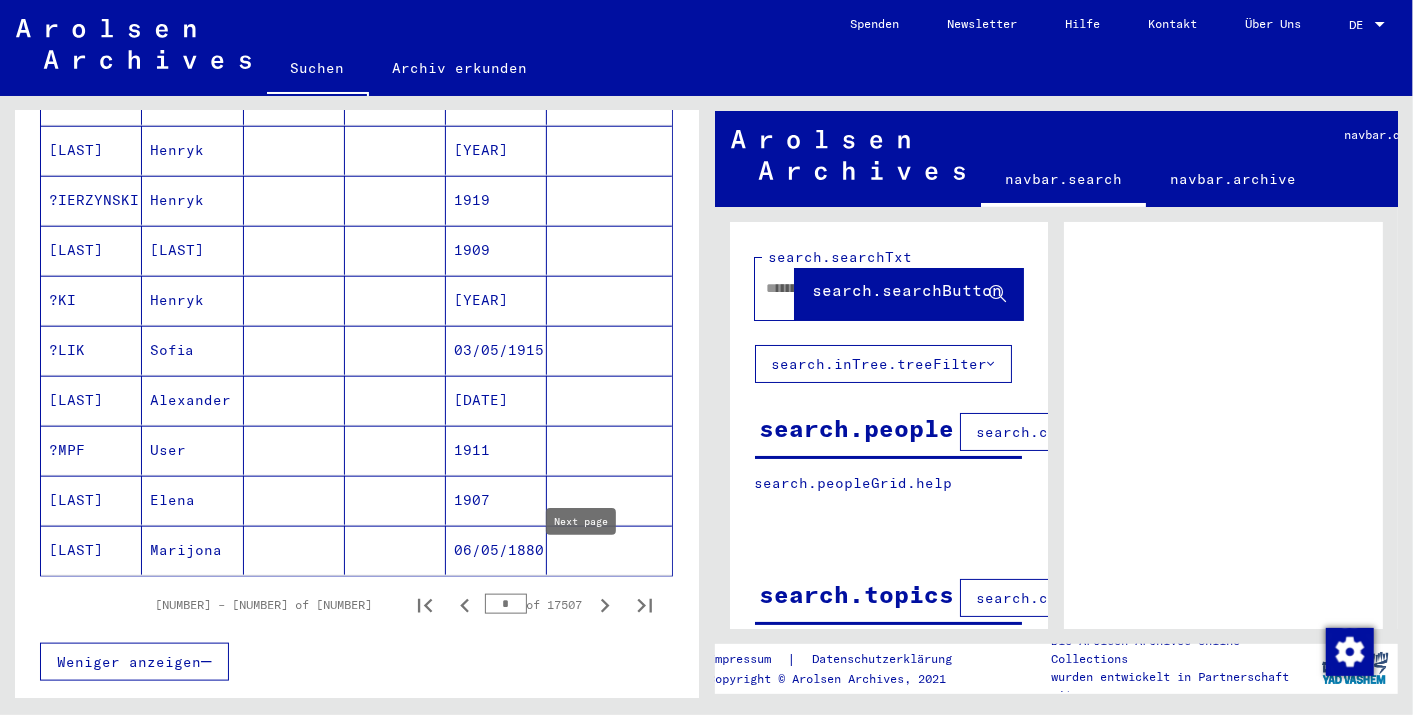 click 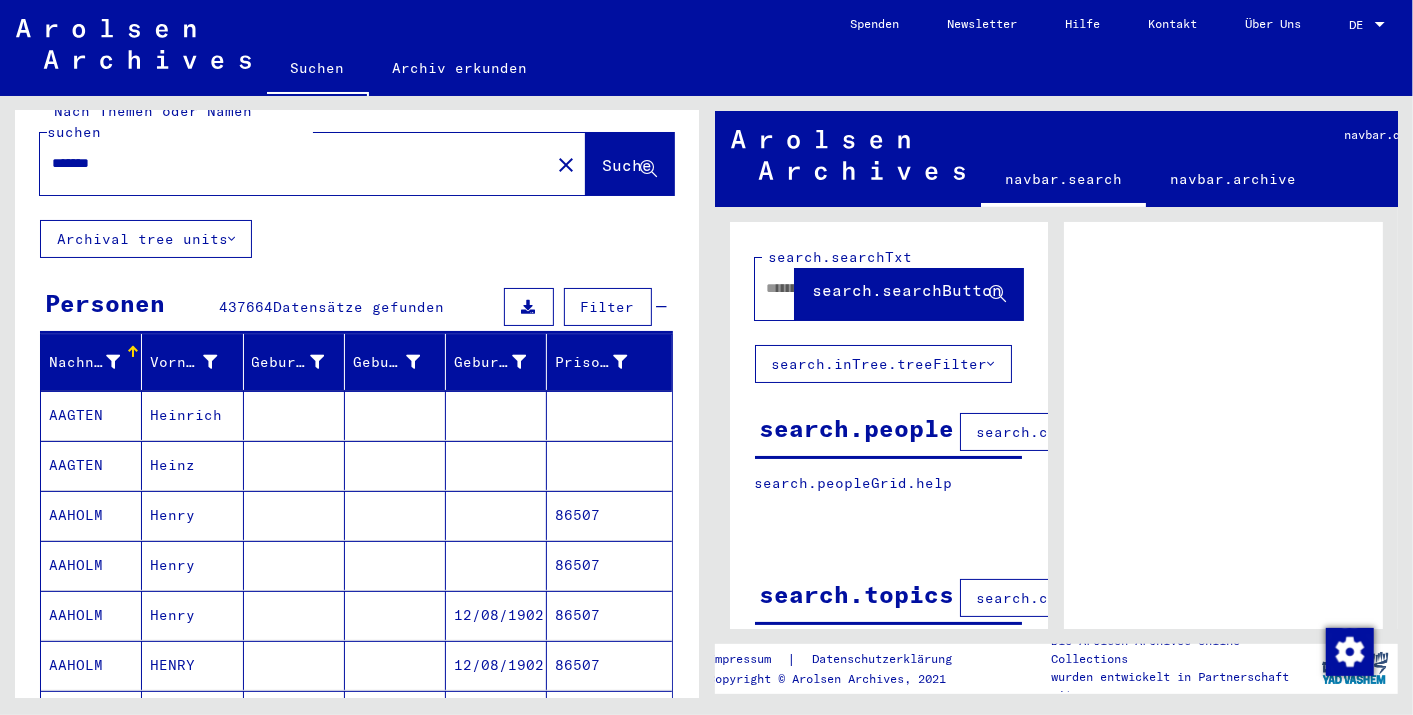 scroll, scrollTop: 35, scrollLeft: 0, axis: vertical 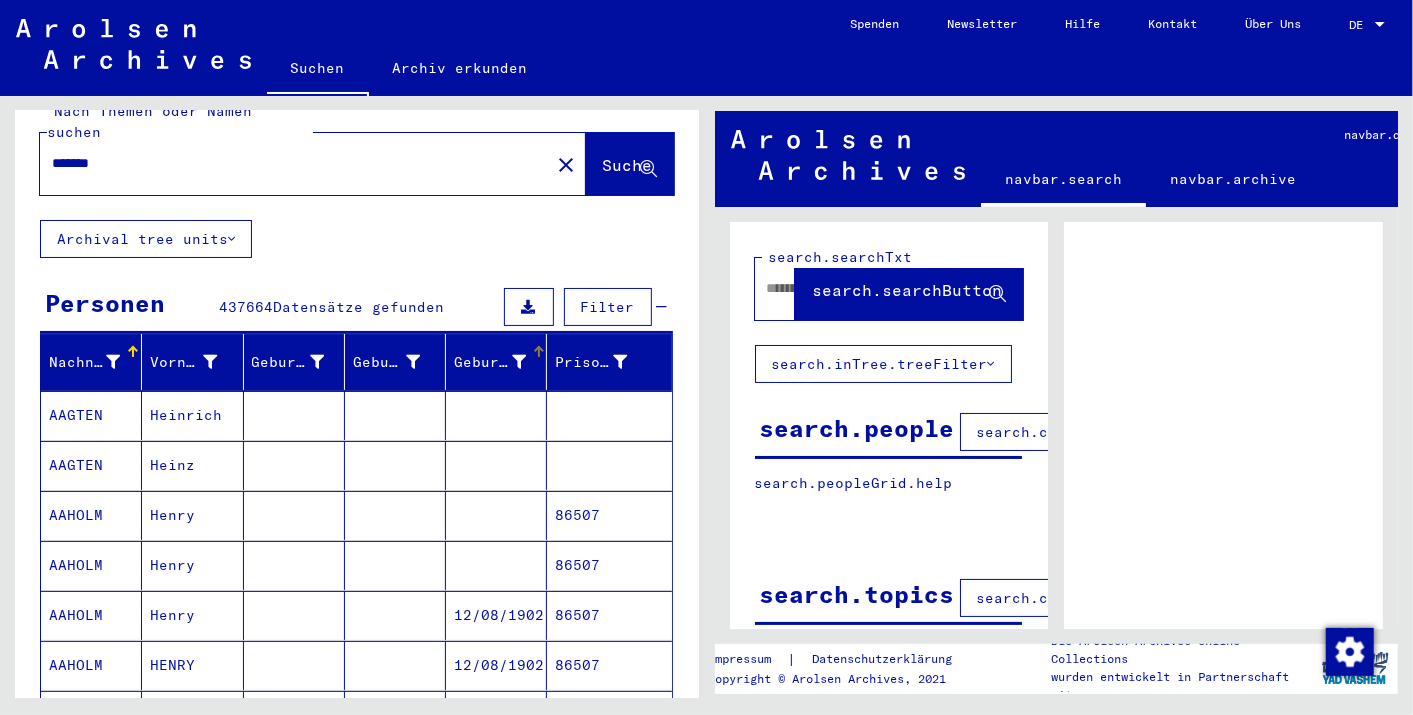 click on "Geburtsdatum" at bounding box center [502, 362] 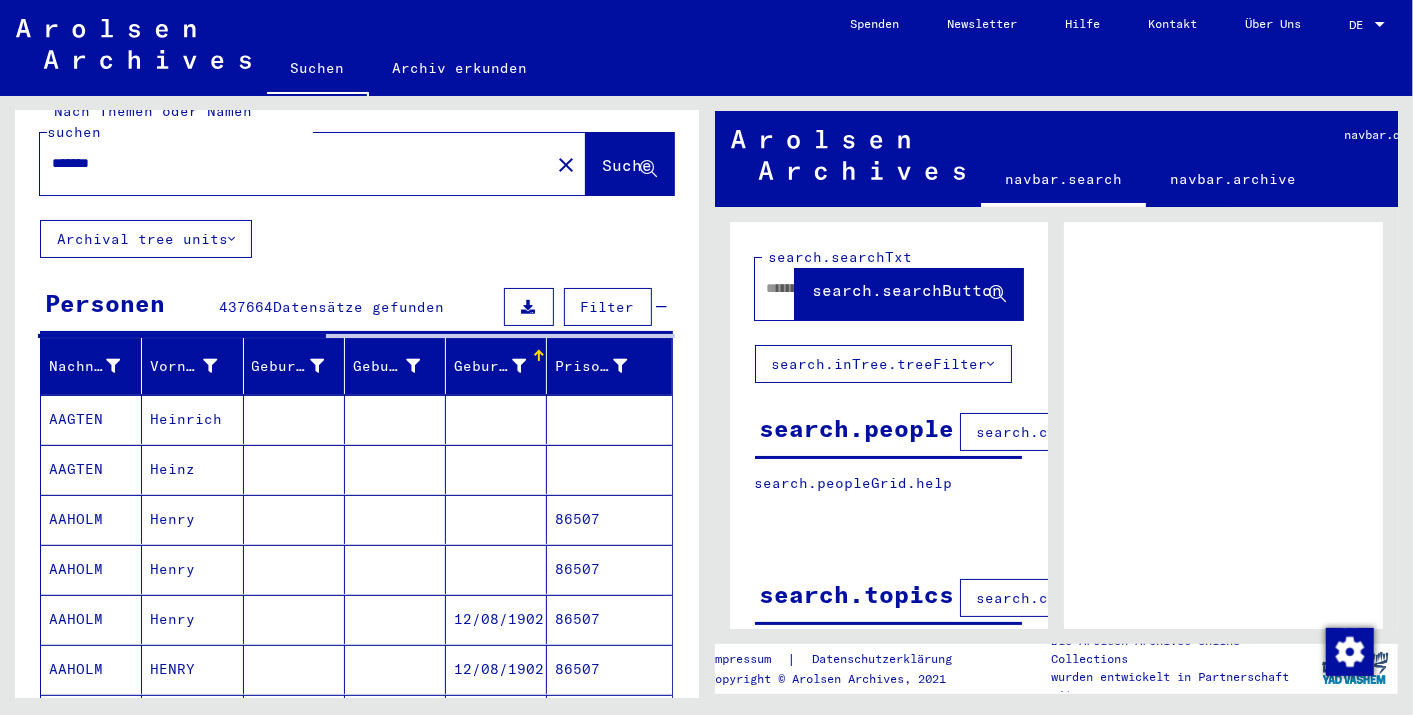 click on "search.inTree.treeFilter" 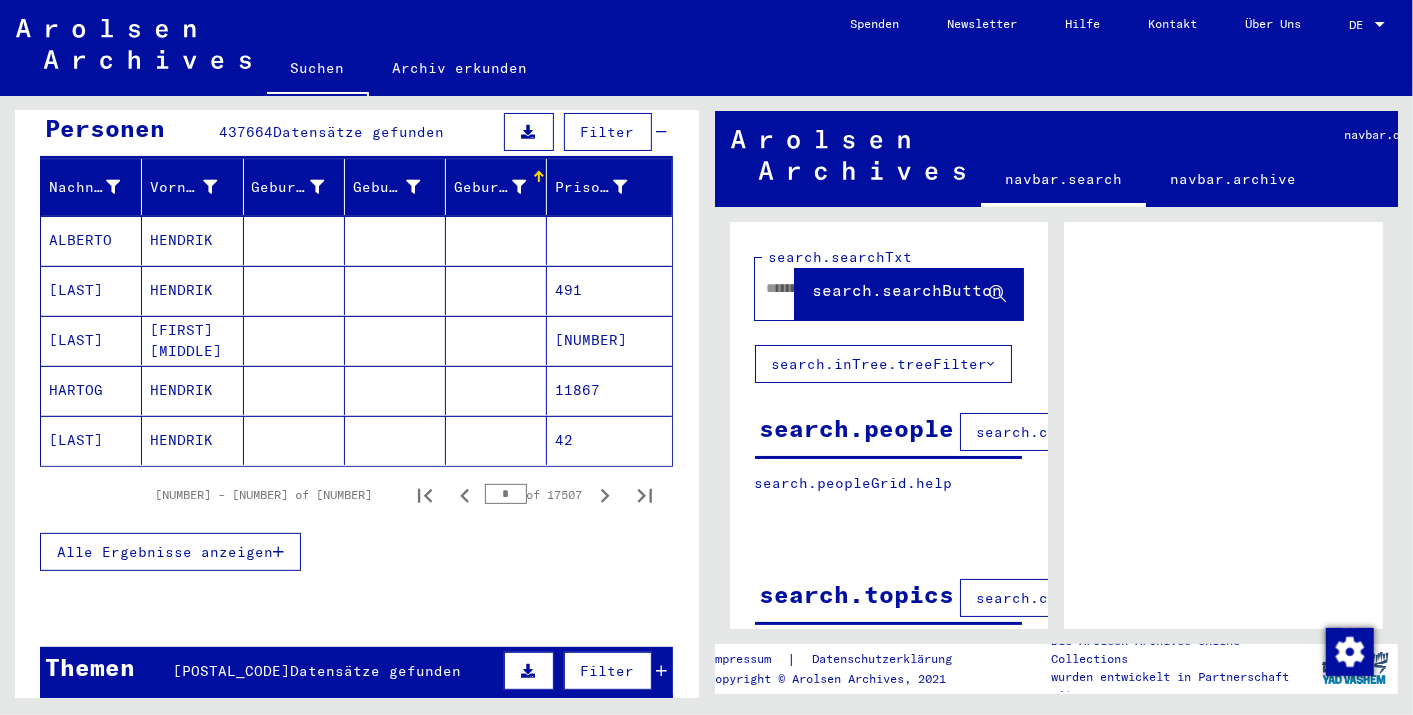 scroll, scrollTop: 205, scrollLeft: 0, axis: vertical 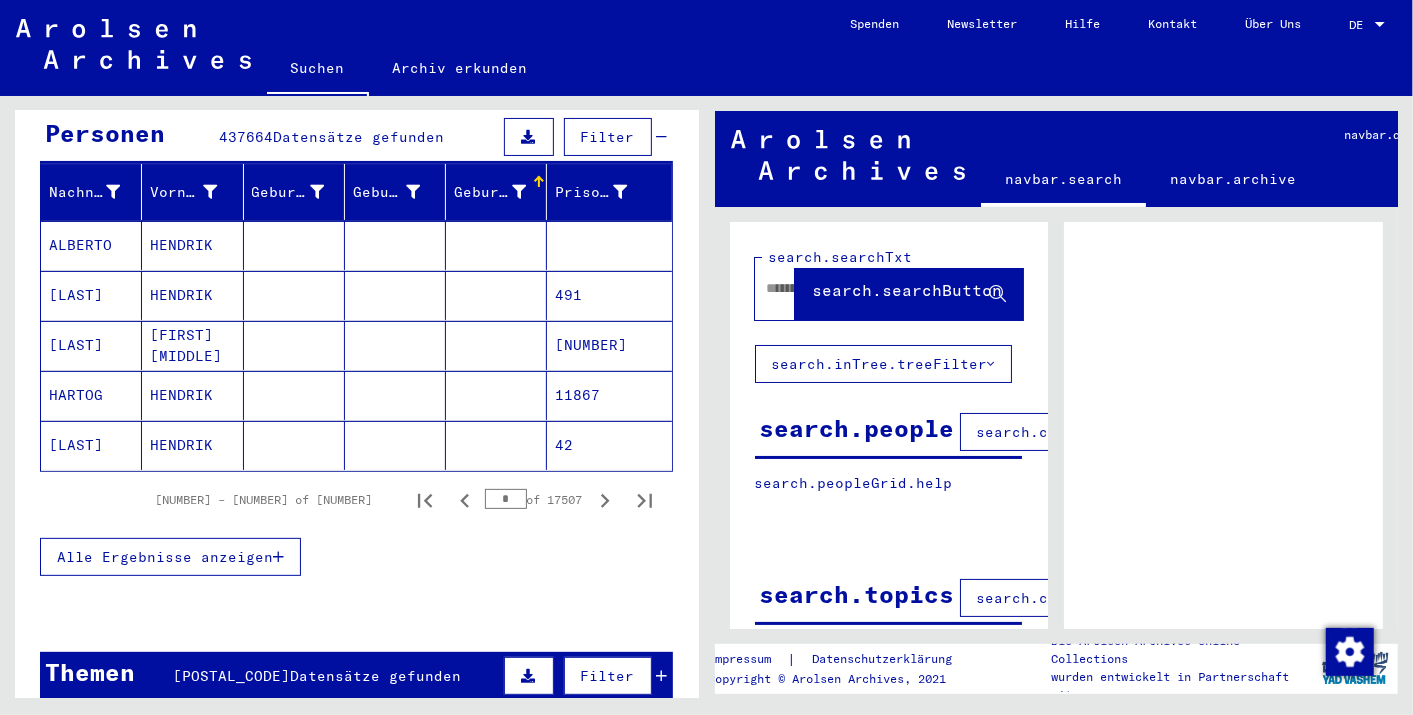 click on "Alle Ergebnisse anzeigen" at bounding box center [165, 557] 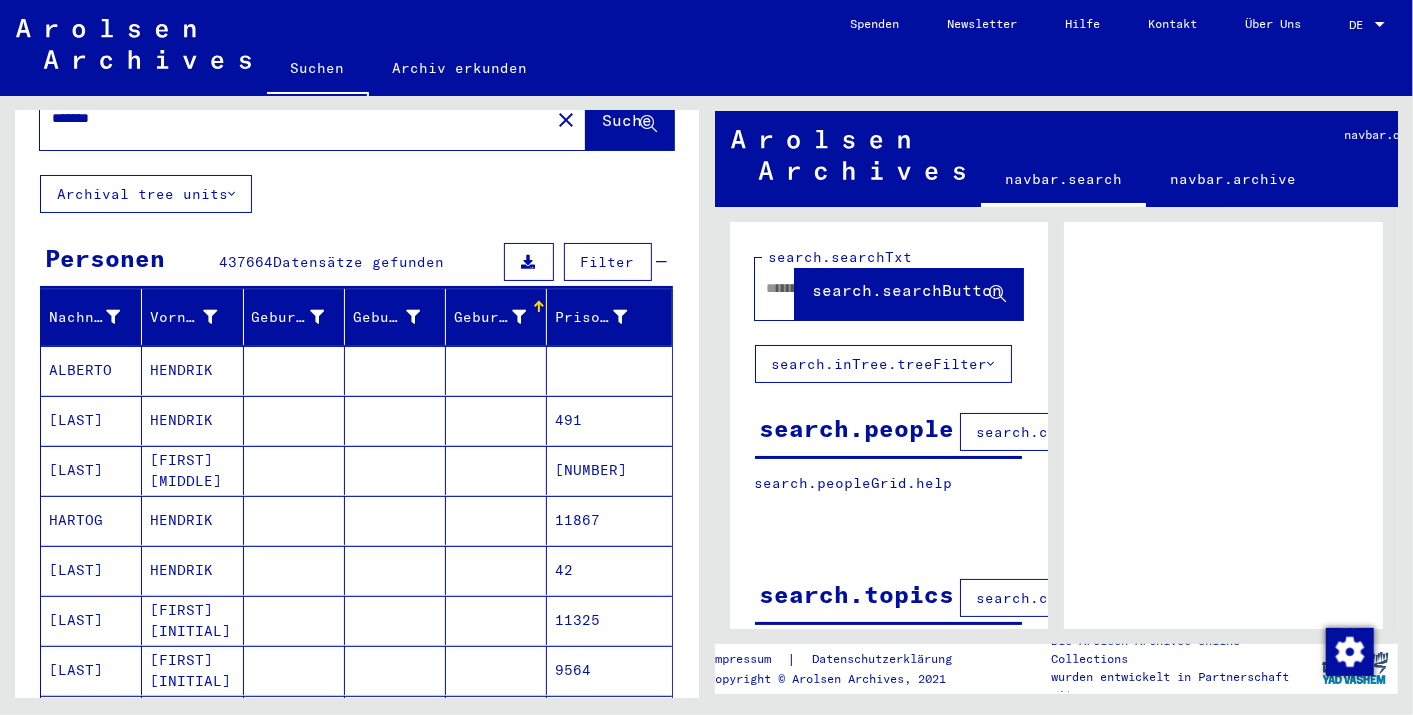 scroll, scrollTop: 79, scrollLeft: 0, axis: vertical 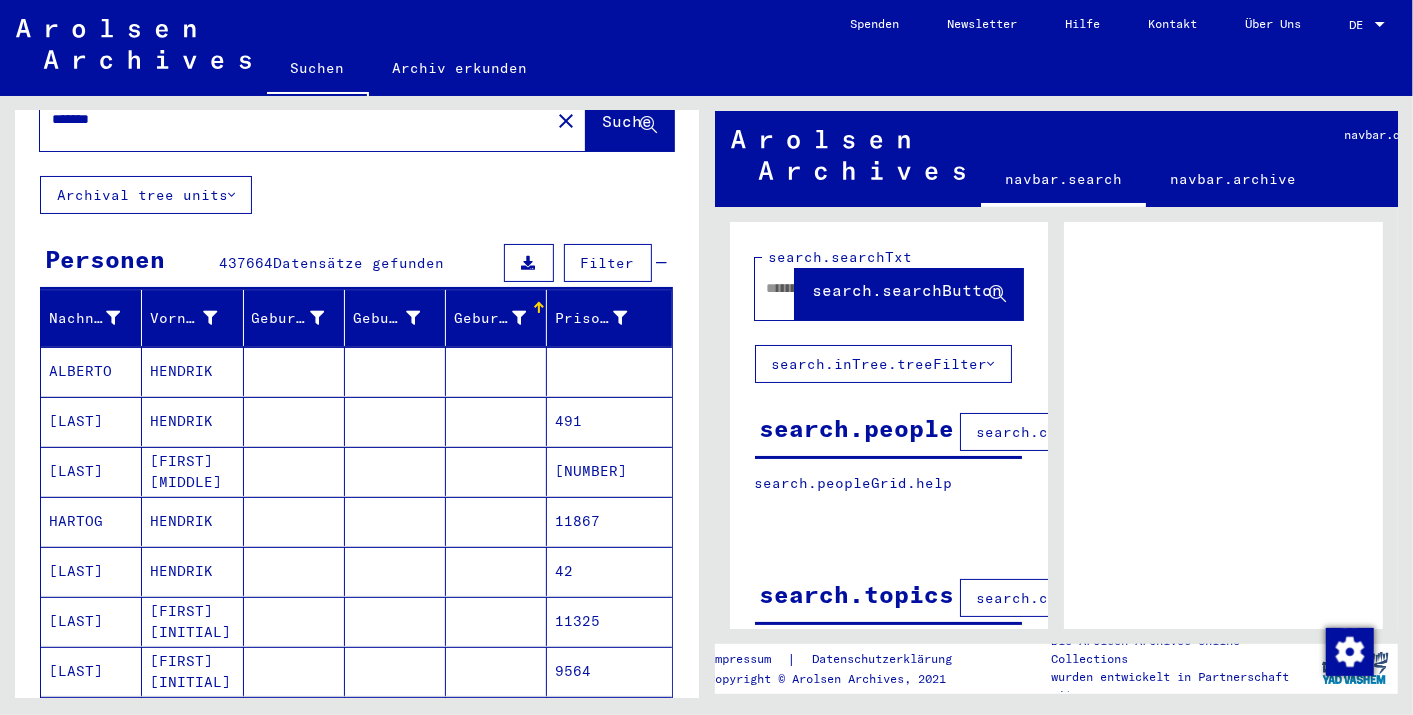 click on "Geburtsdatum" at bounding box center [496, 318] 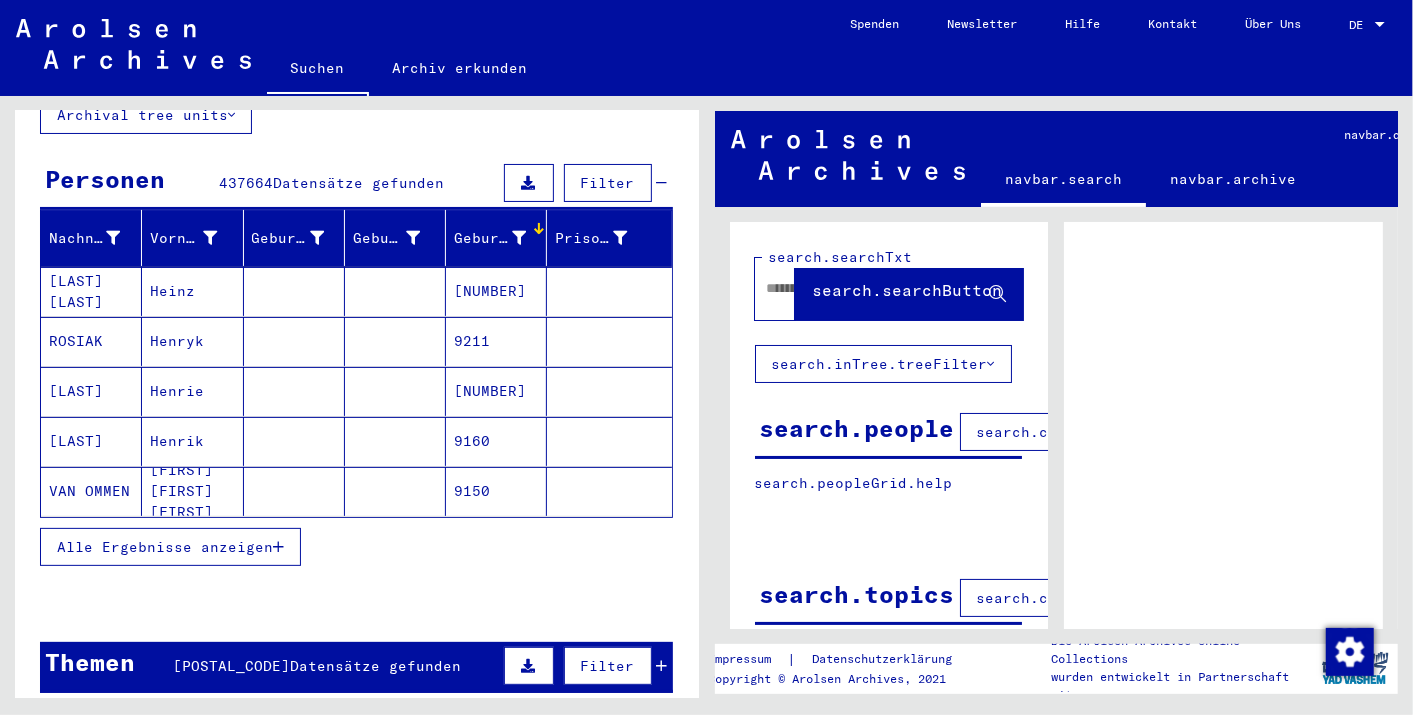 scroll, scrollTop: 170, scrollLeft: 0, axis: vertical 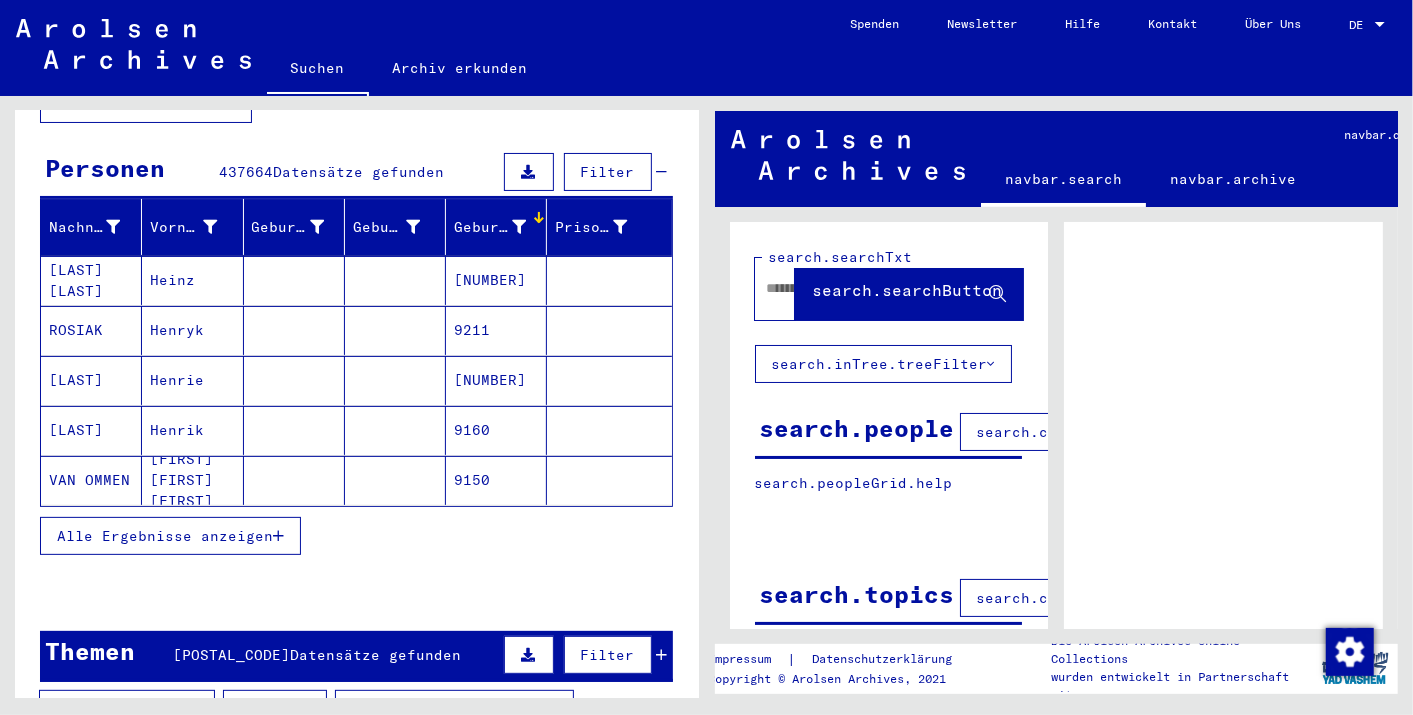 click on "Alle Ergebnisse anzeigen" at bounding box center [165, 536] 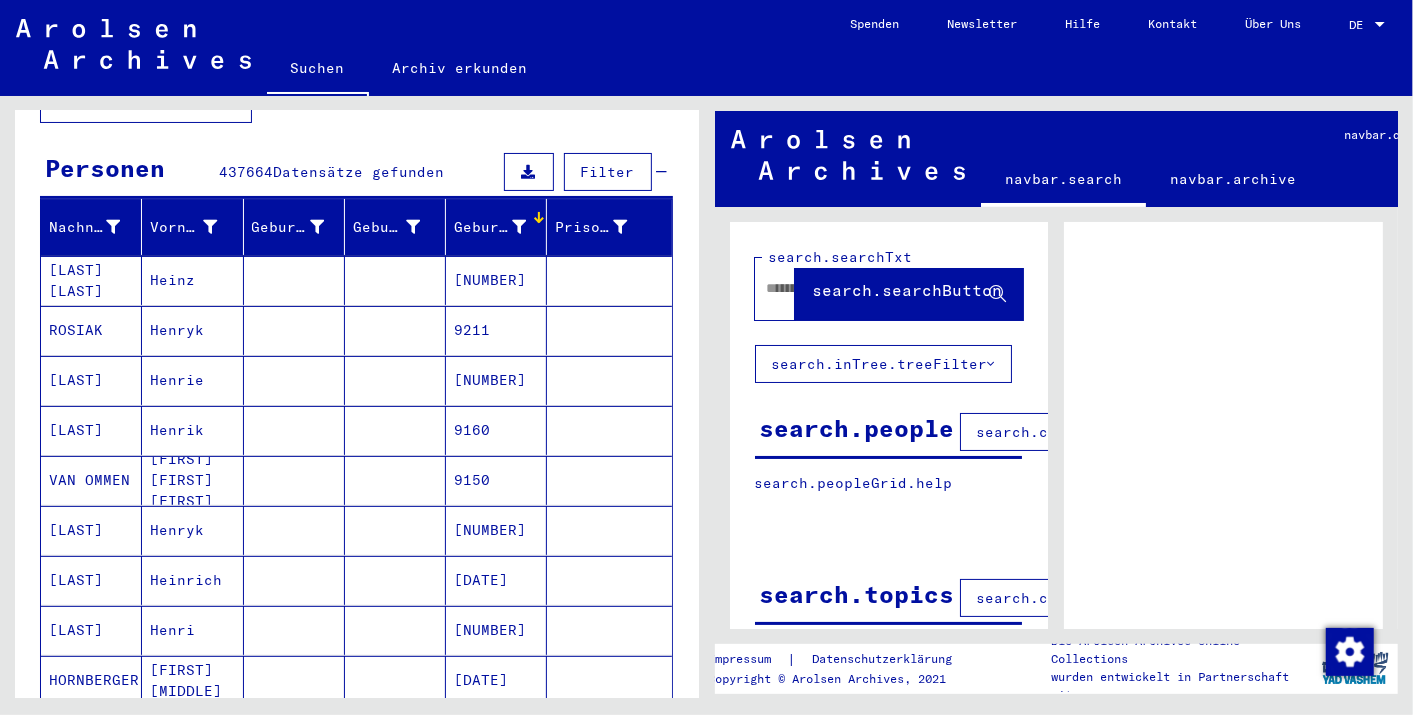 scroll, scrollTop: 0, scrollLeft: 0, axis: both 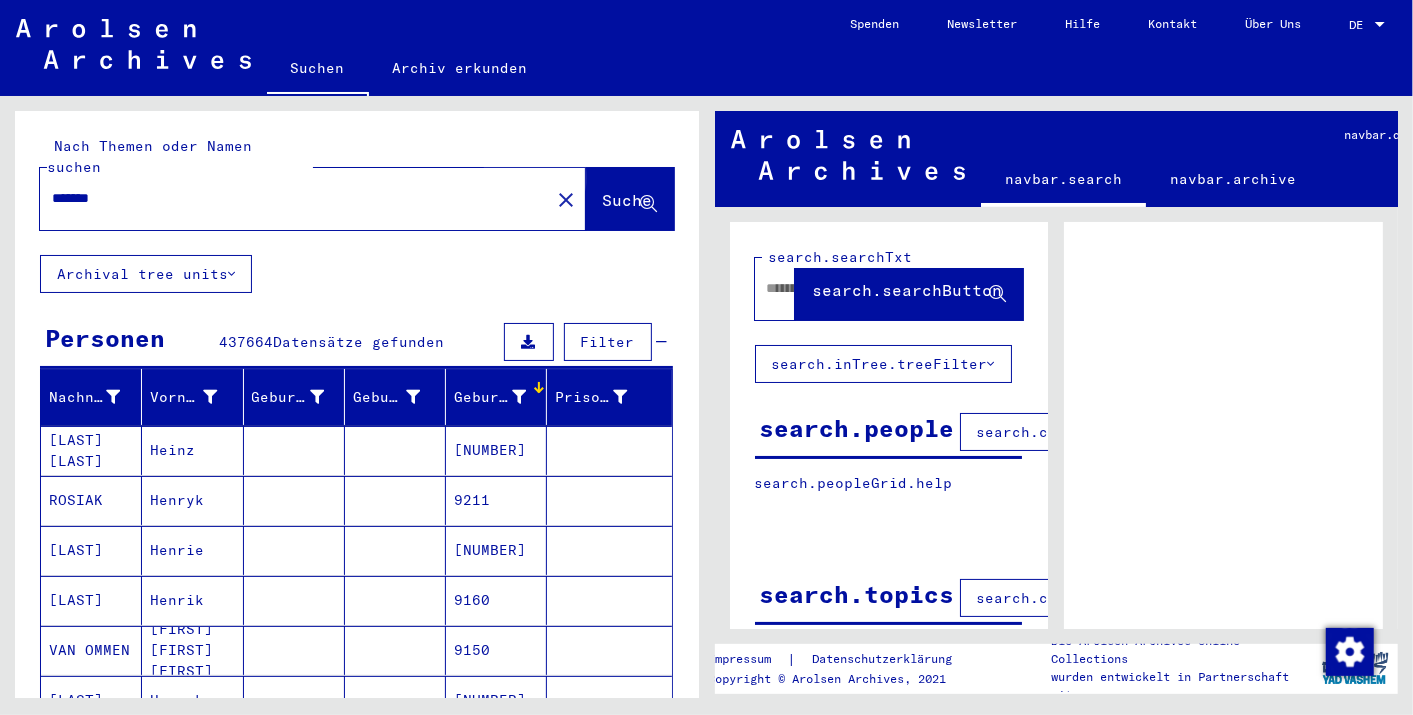 click on "Suche" 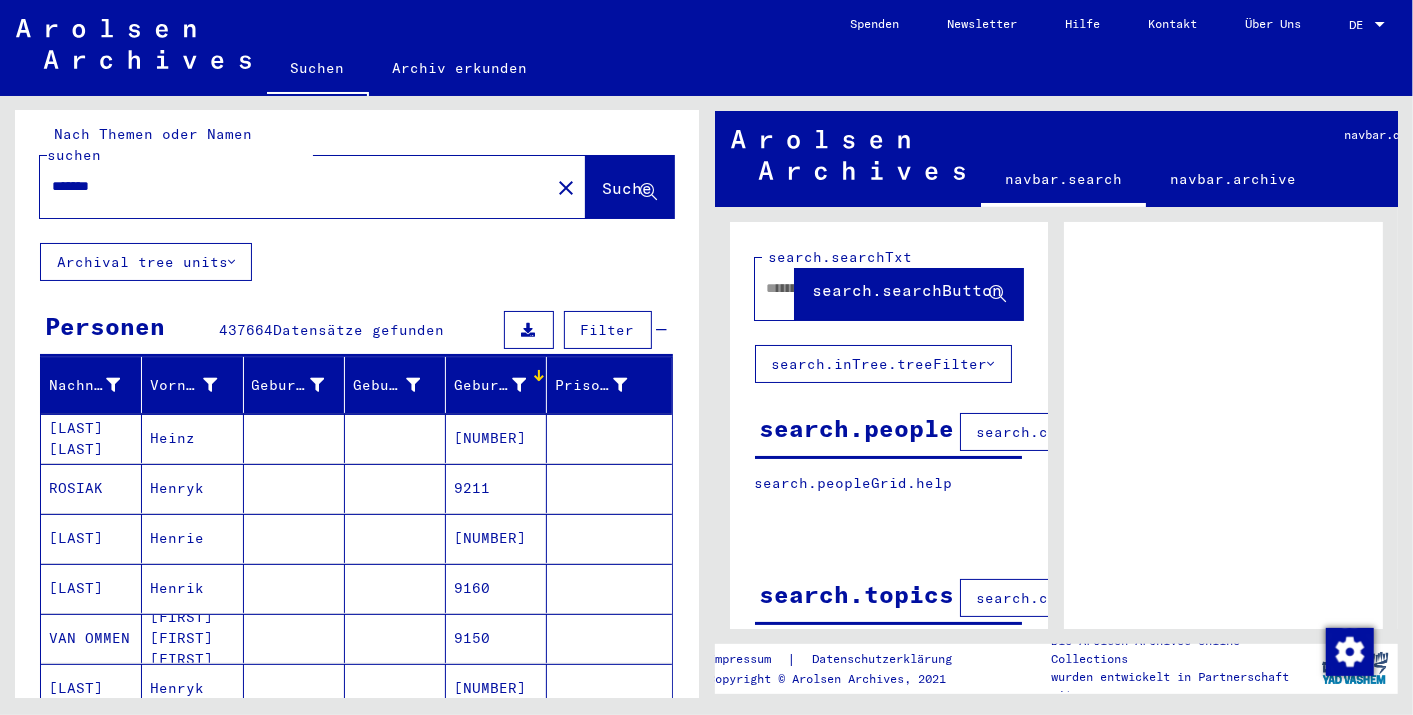scroll, scrollTop: 0, scrollLeft: 0, axis: both 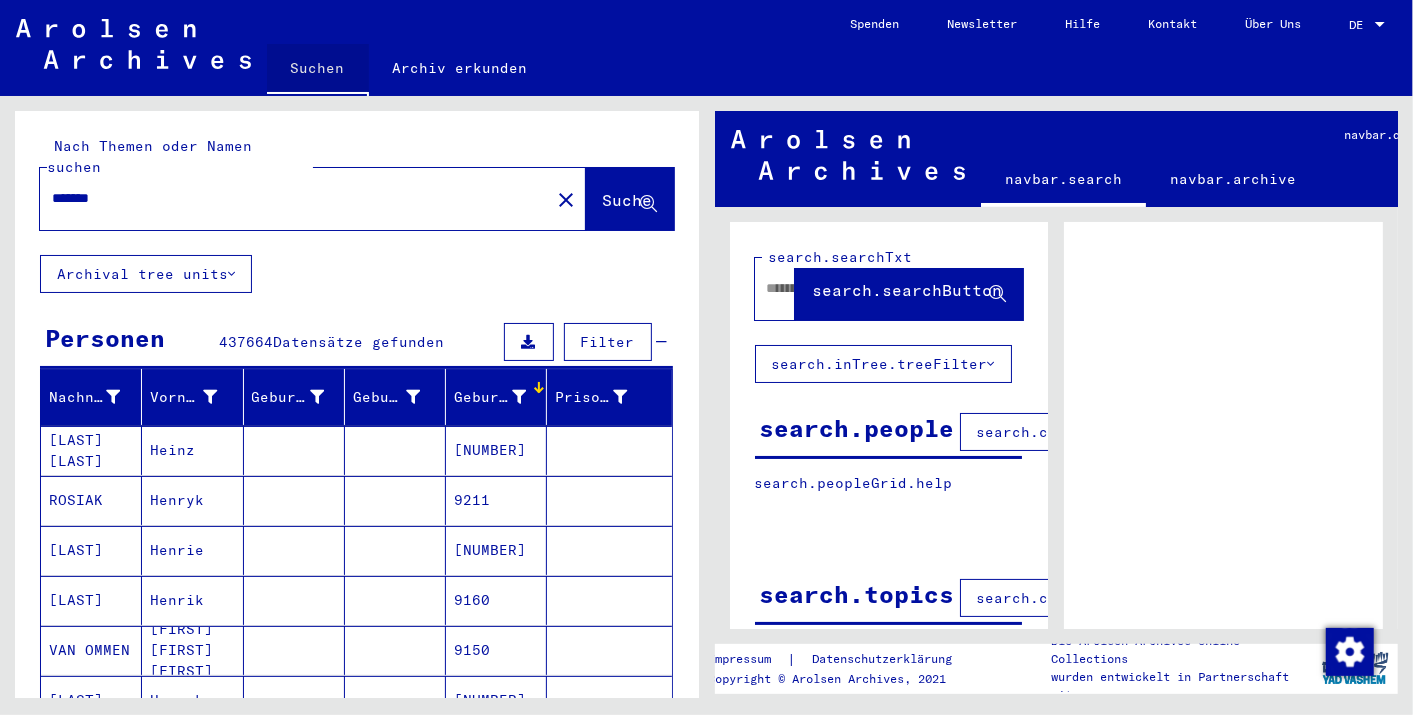 click on "Suchen" 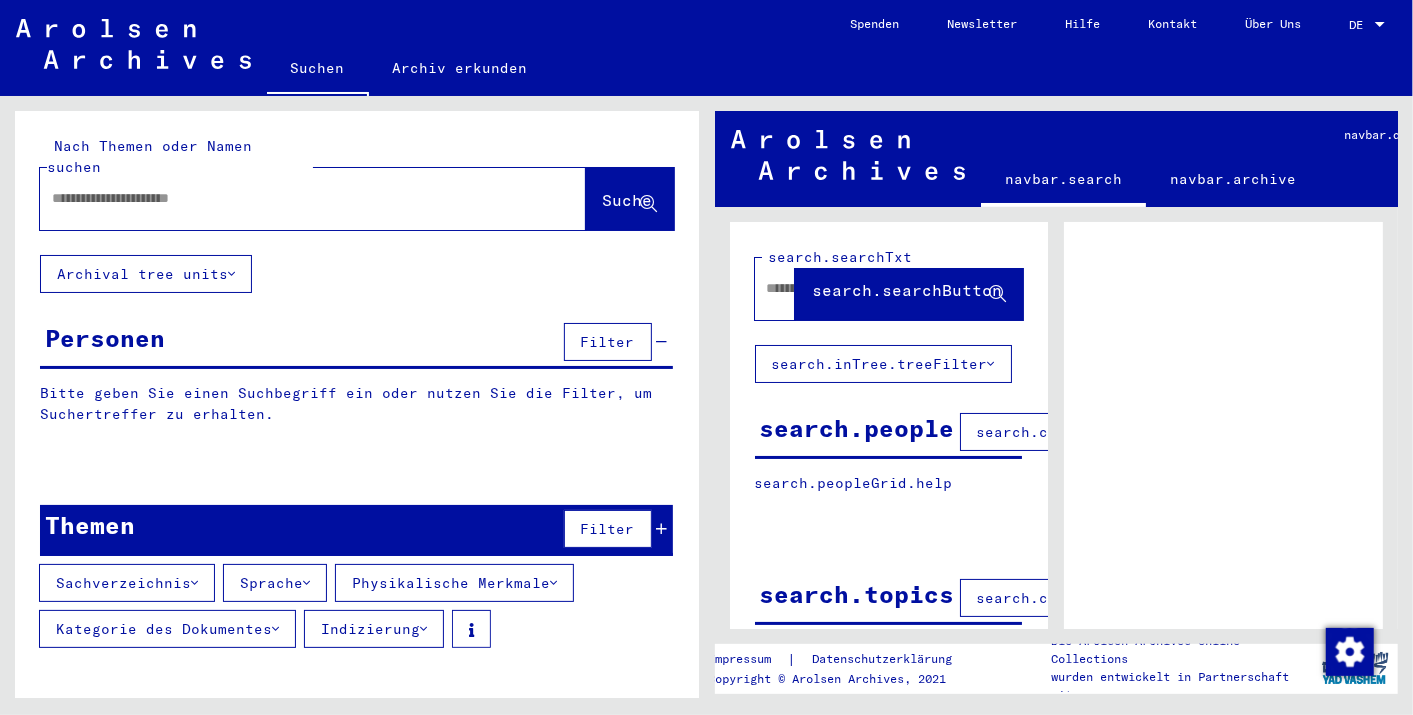 click at bounding box center [295, 198] 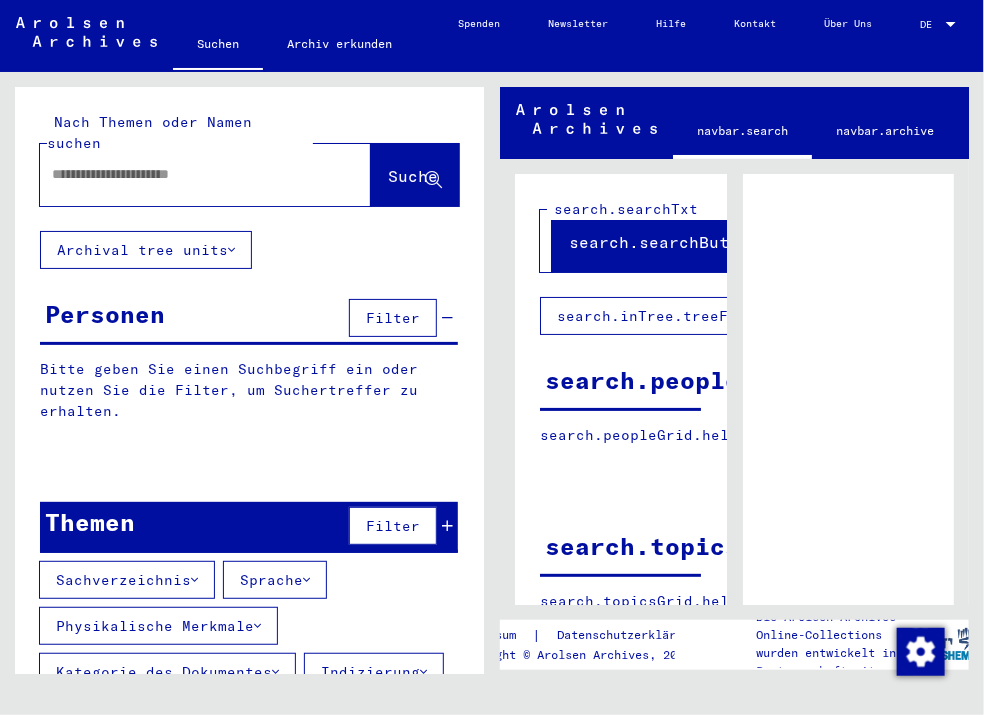 click 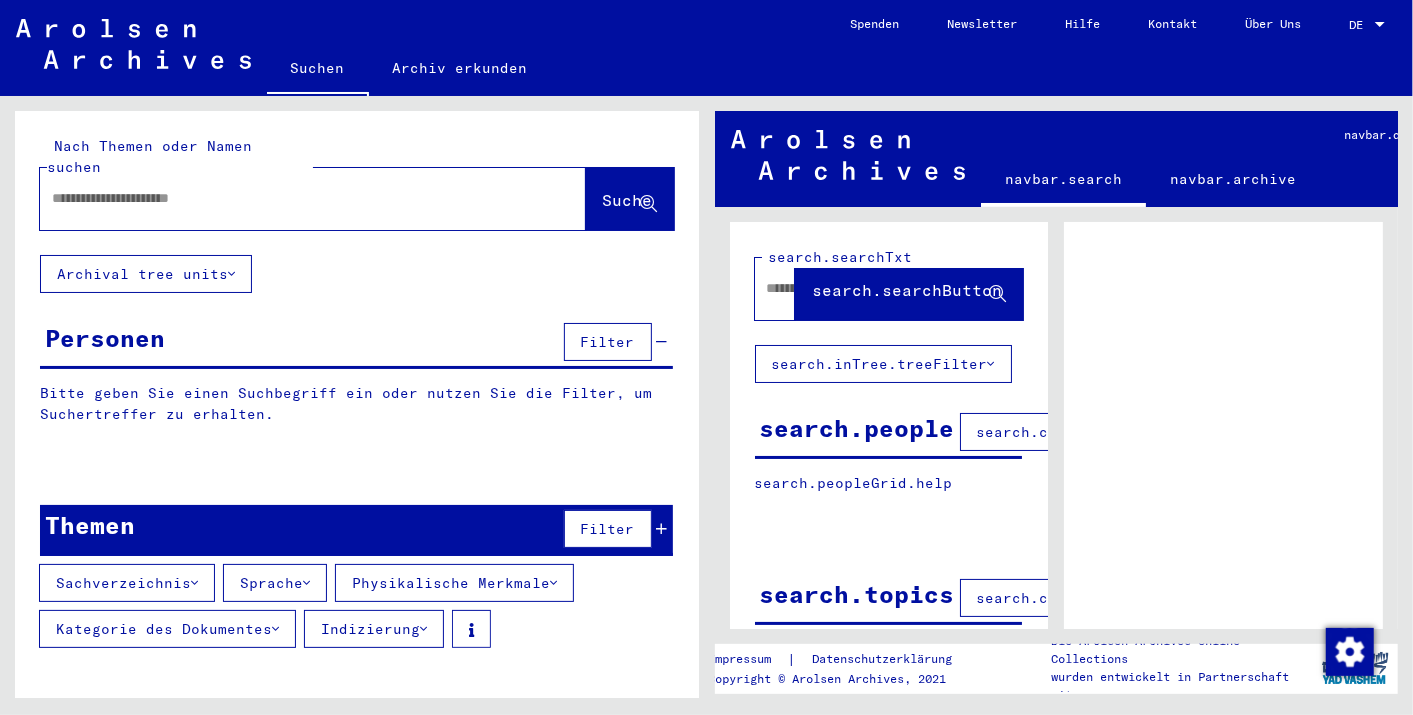 click 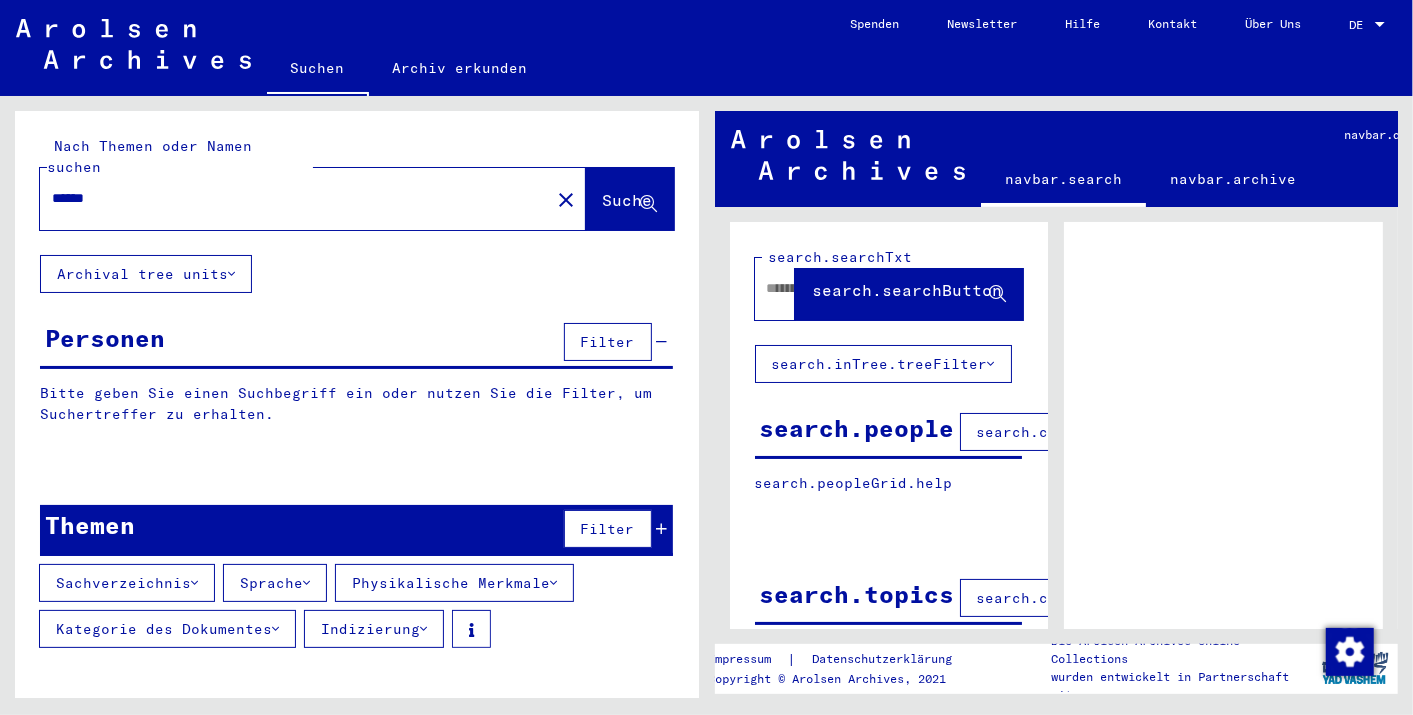 type on "******" 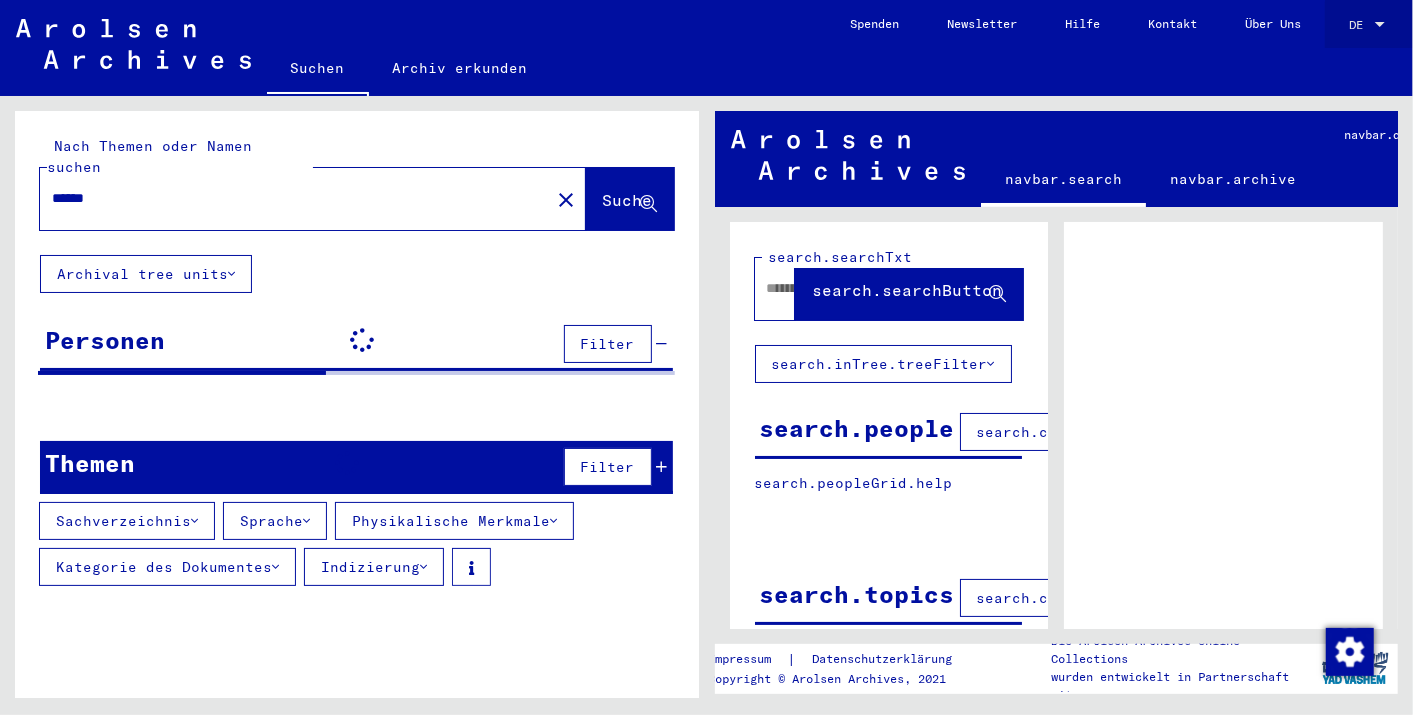 click at bounding box center (1380, 24) 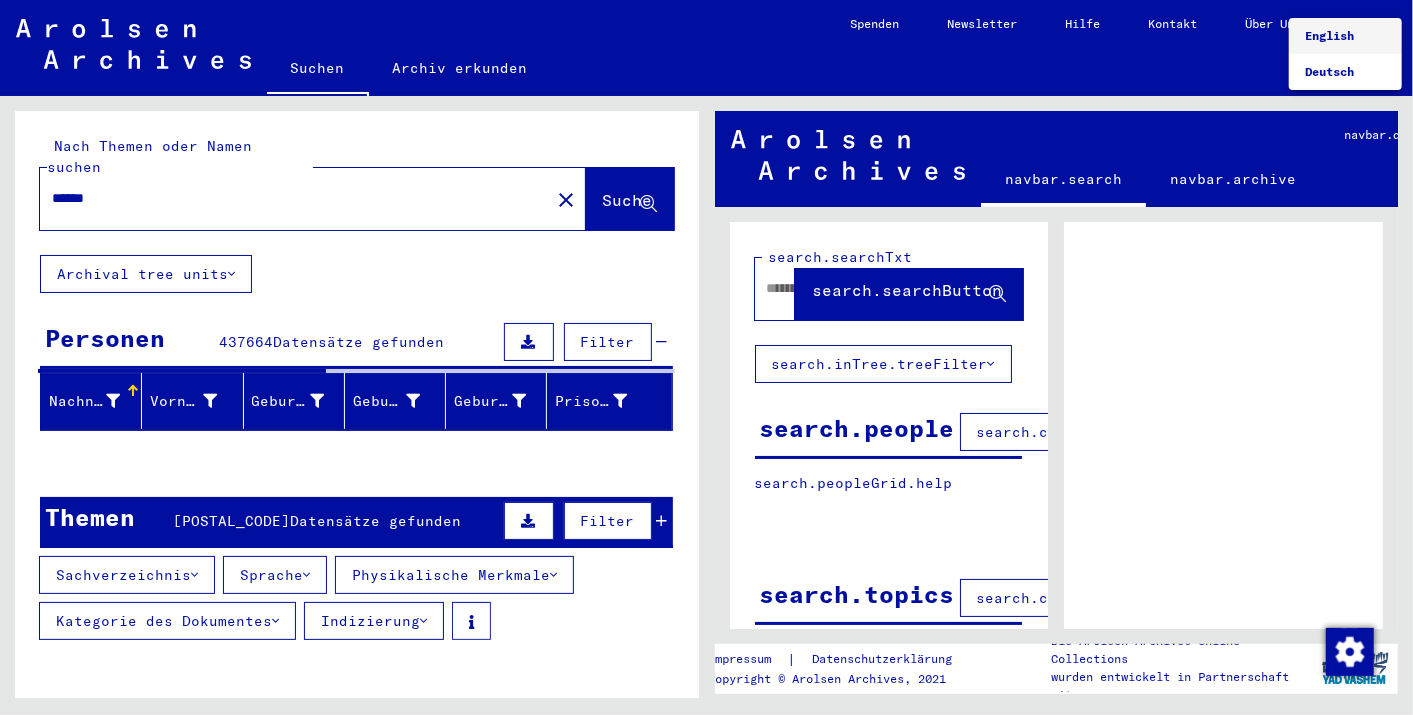 click on "English" at bounding box center (1329, 35) 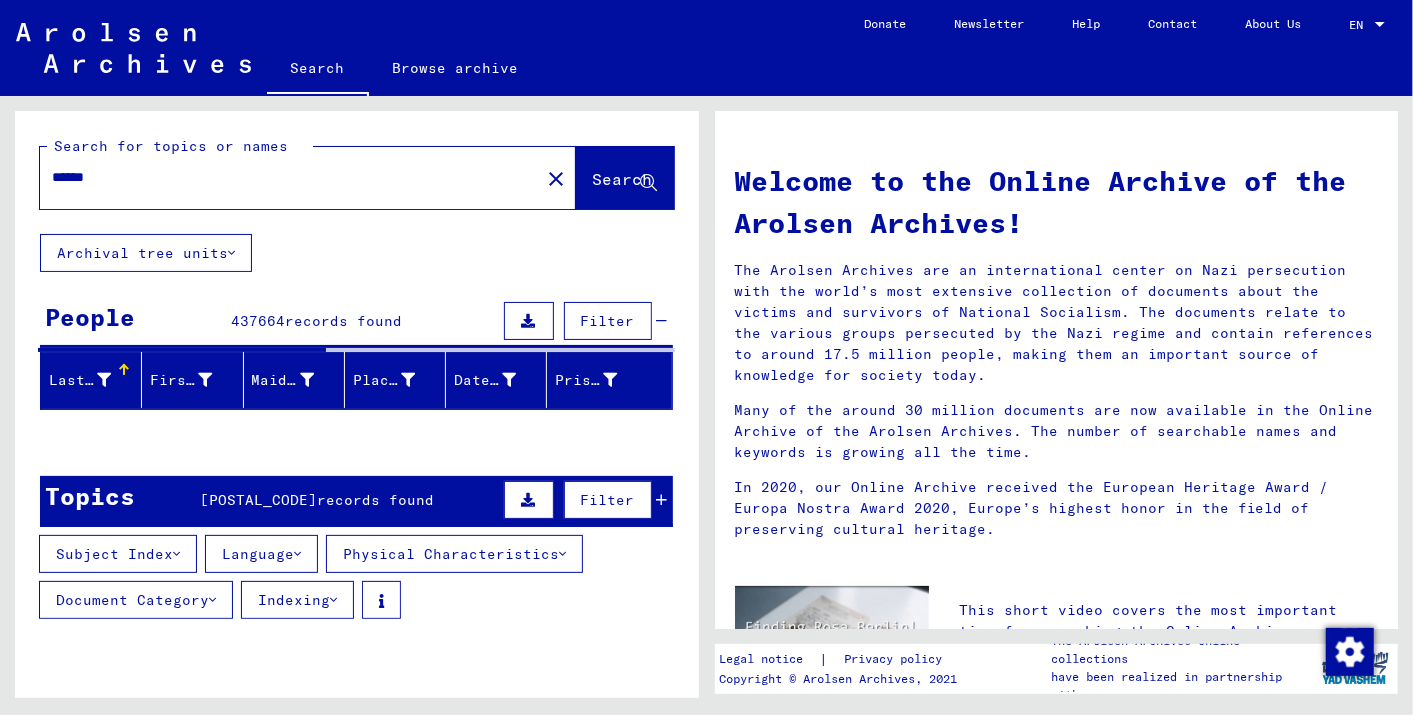 click on "Subject Index" at bounding box center (118, 554) 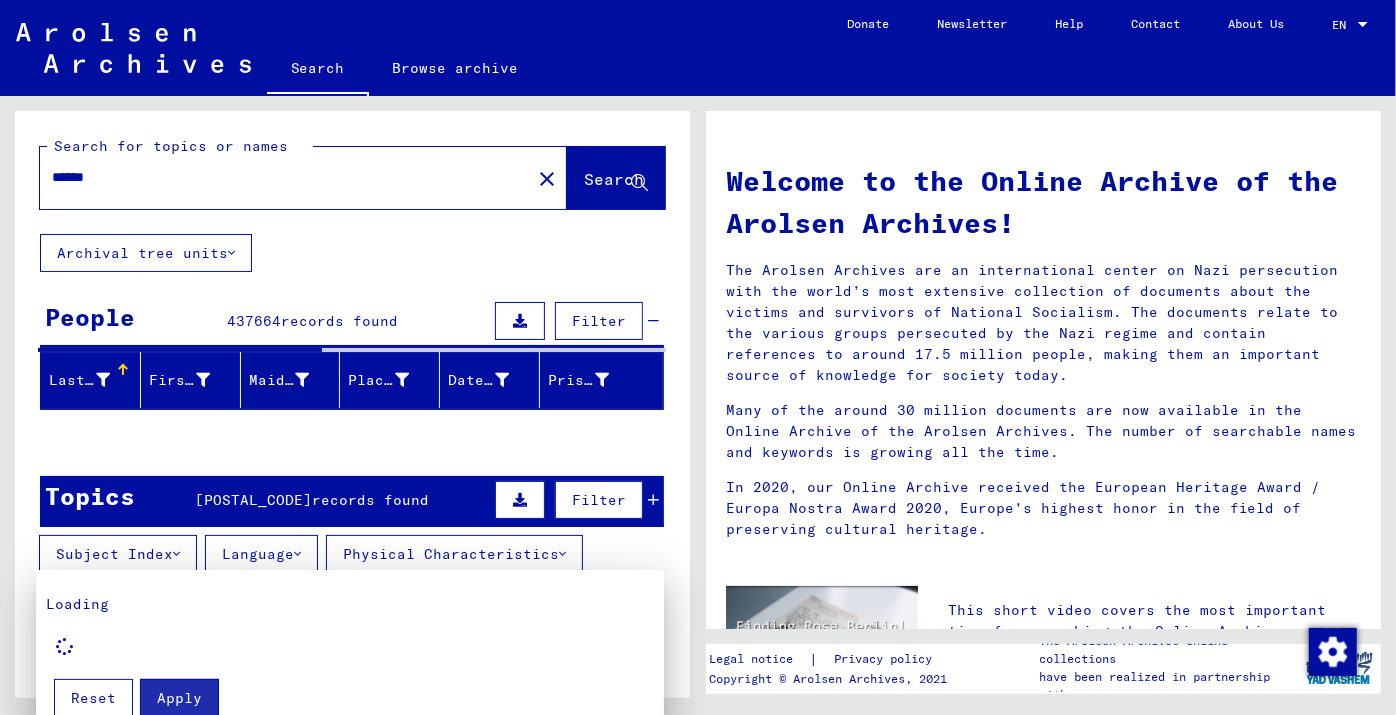 click at bounding box center [698, 357] 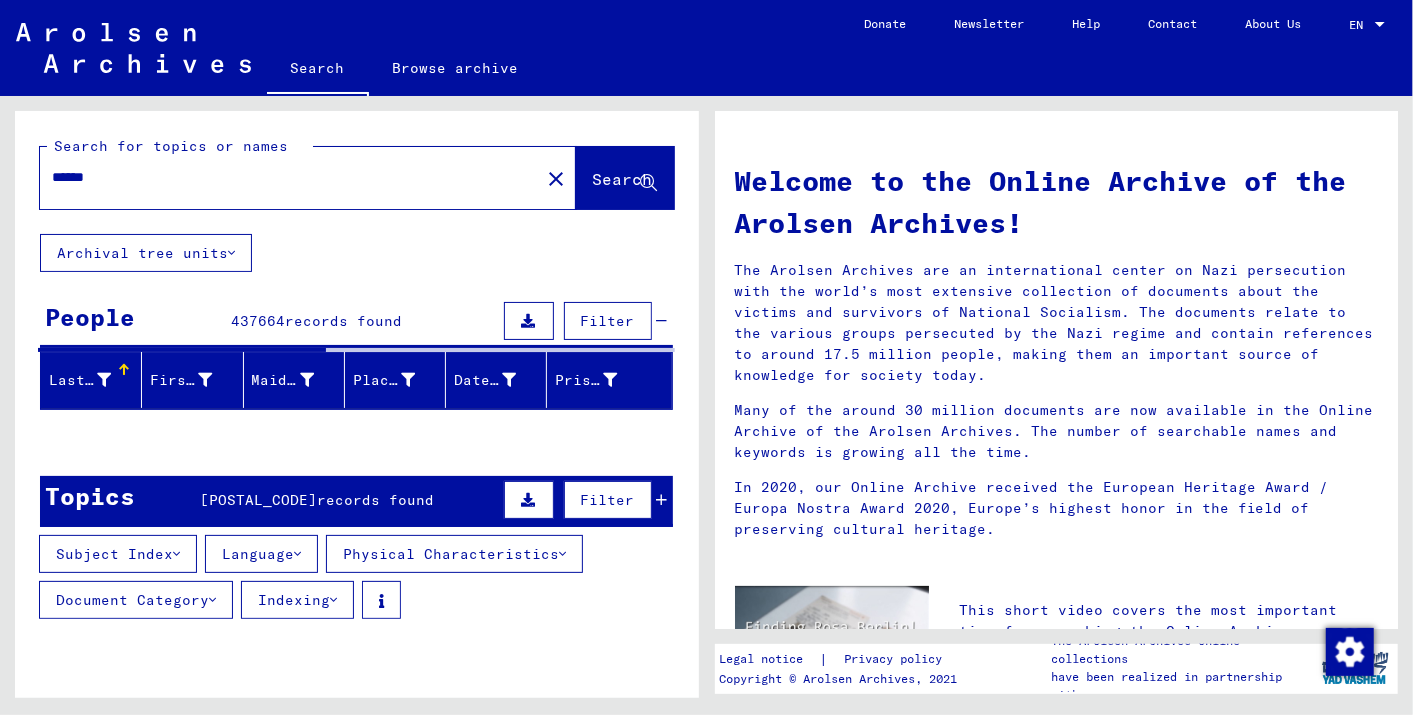 click at bounding box center (297, 554) 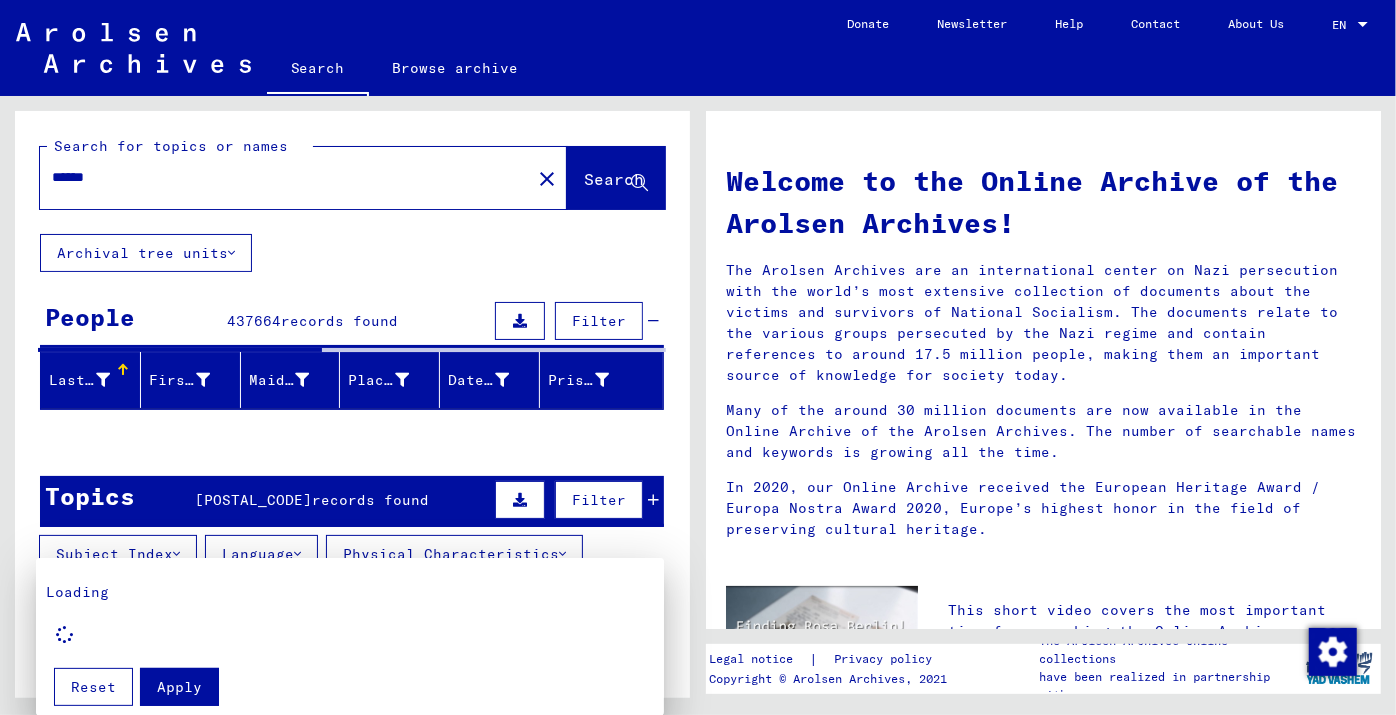click at bounding box center (698, 357) 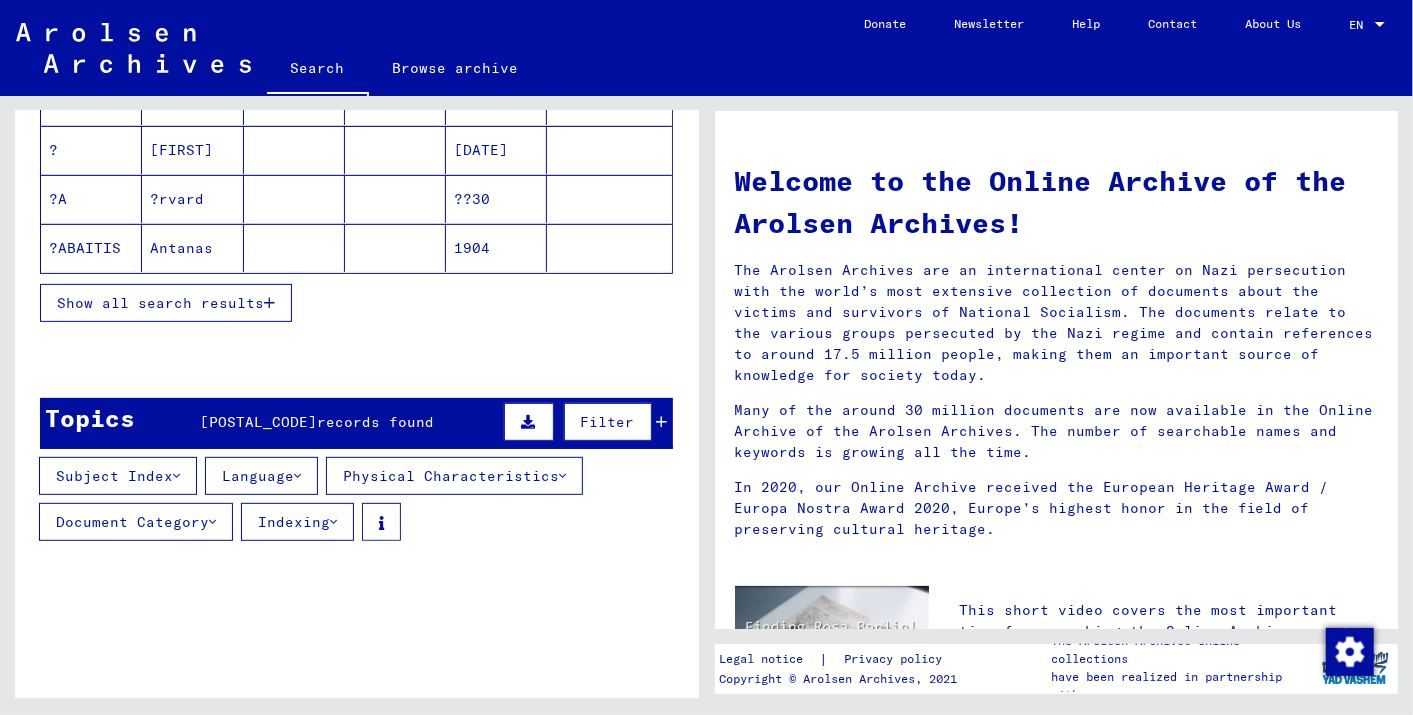 scroll, scrollTop: 380, scrollLeft: 0, axis: vertical 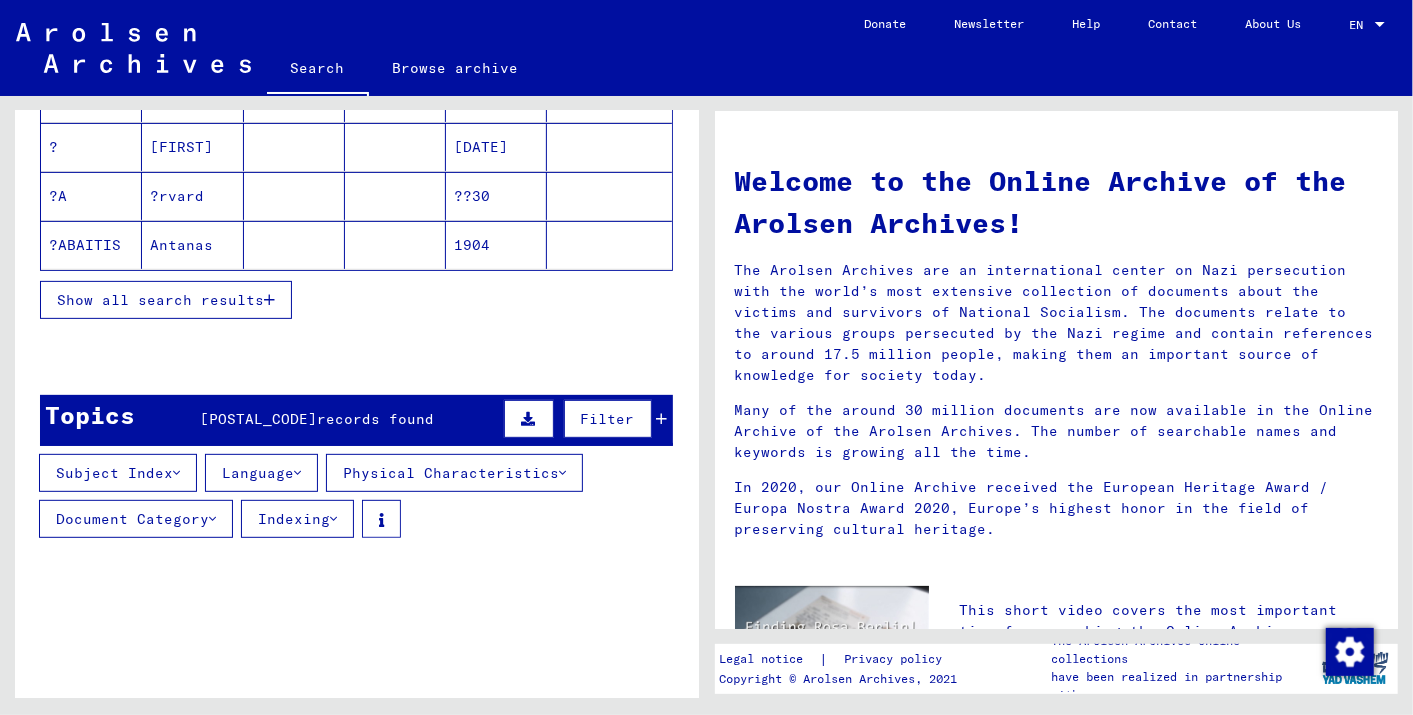 click on "Document Category" at bounding box center [136, 519] 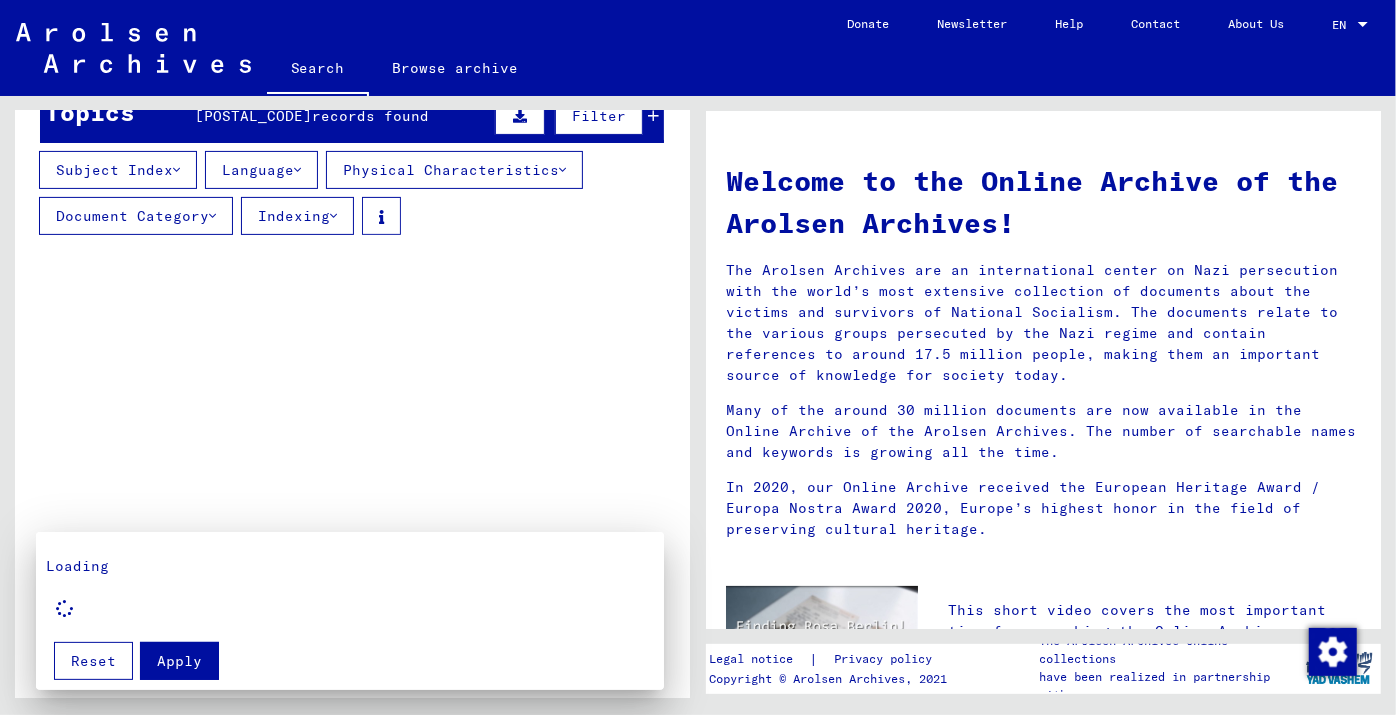 drag, startPoint x: 680, startPoint y: 454, endPoint x: 567, endPoint y: 363, distance: 145.08618 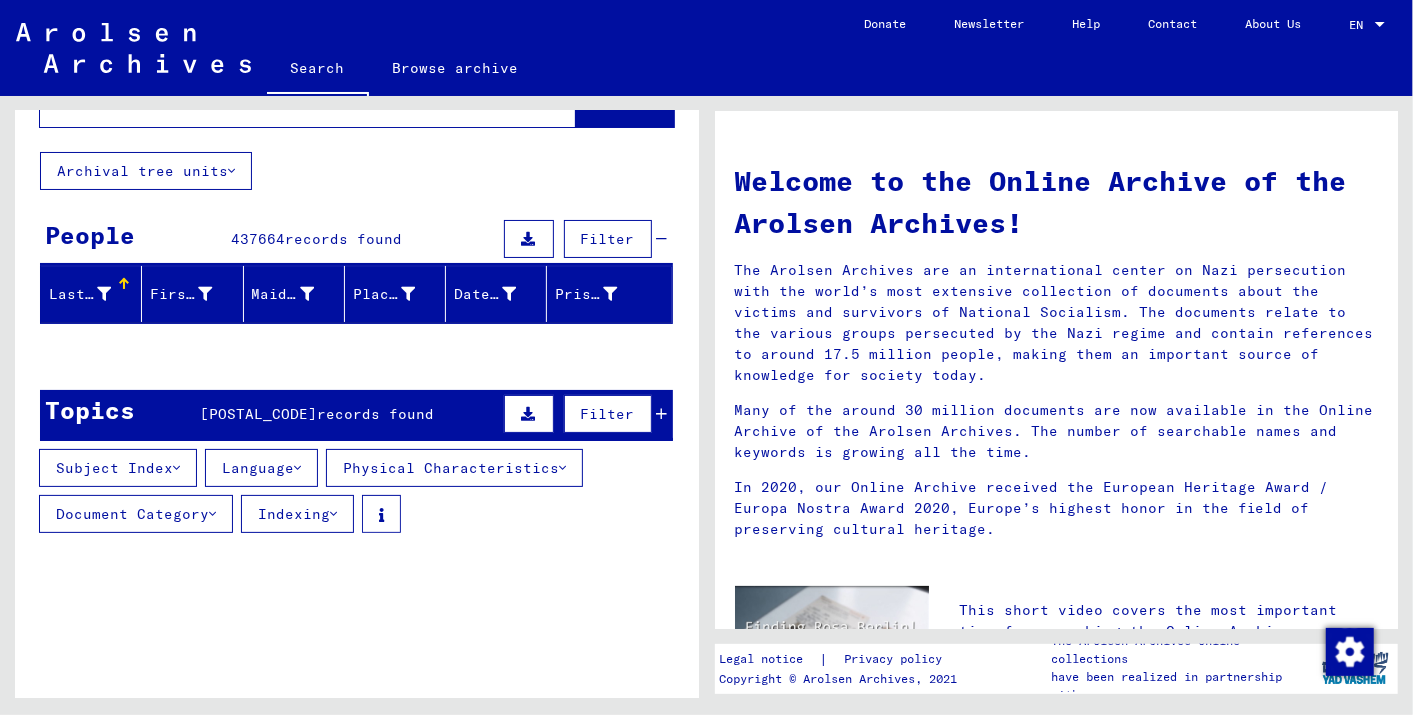 scroll, scrollTop: 111, scrollLeft: 0, axis: vertical 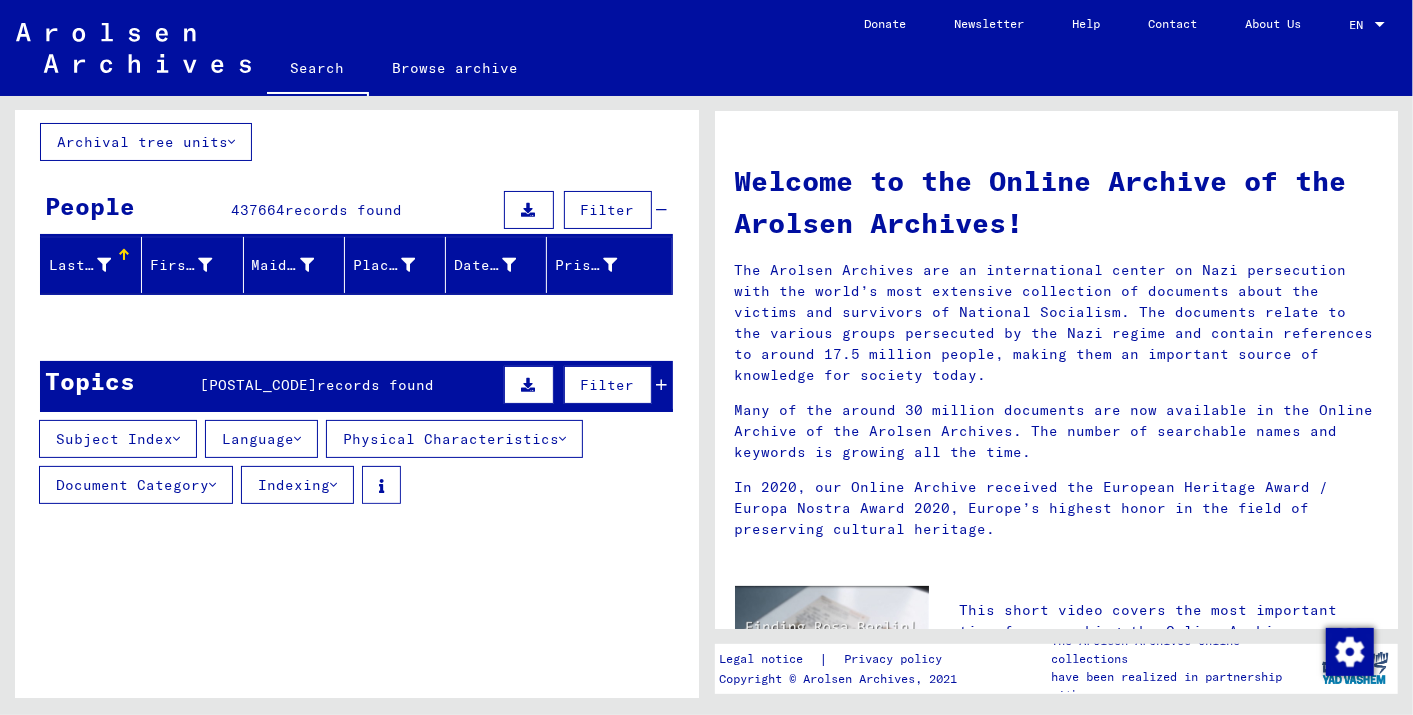click on "Subject Index" at bounding box center [118, 439] 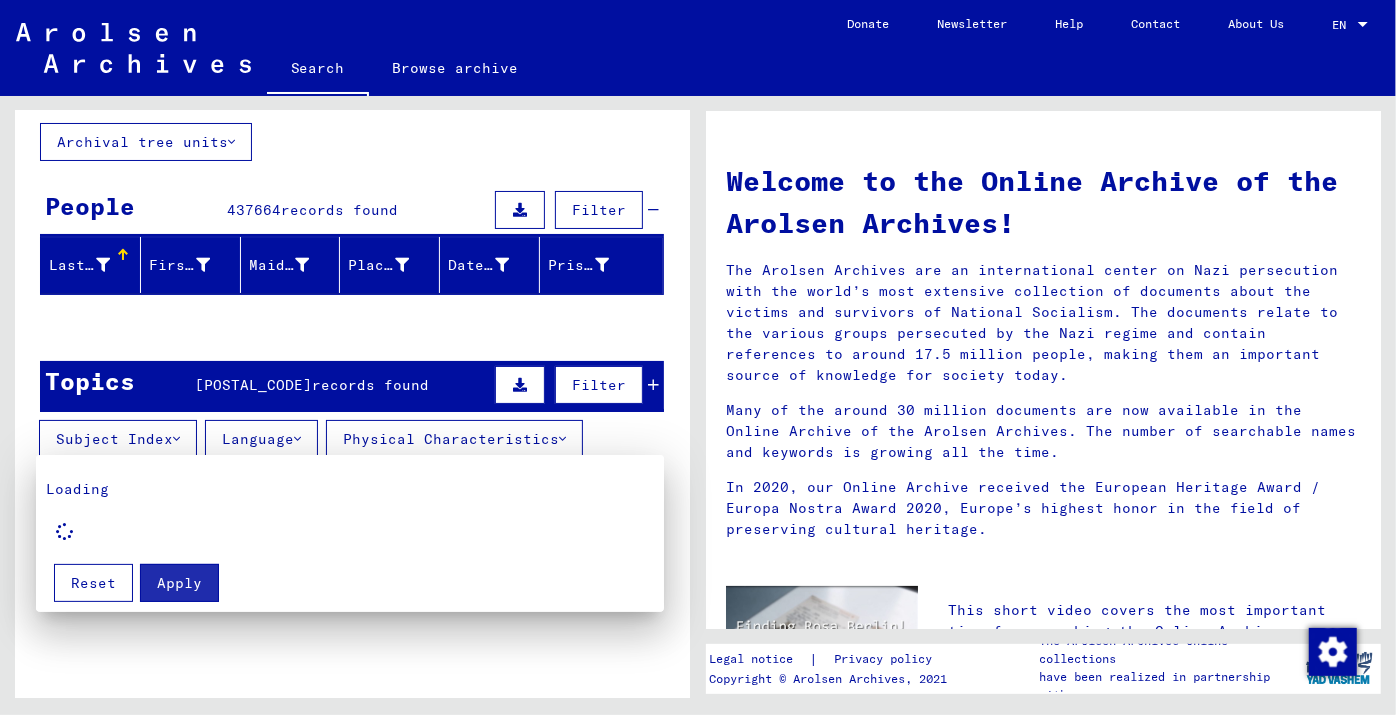 click at bounding box center (698, 357) 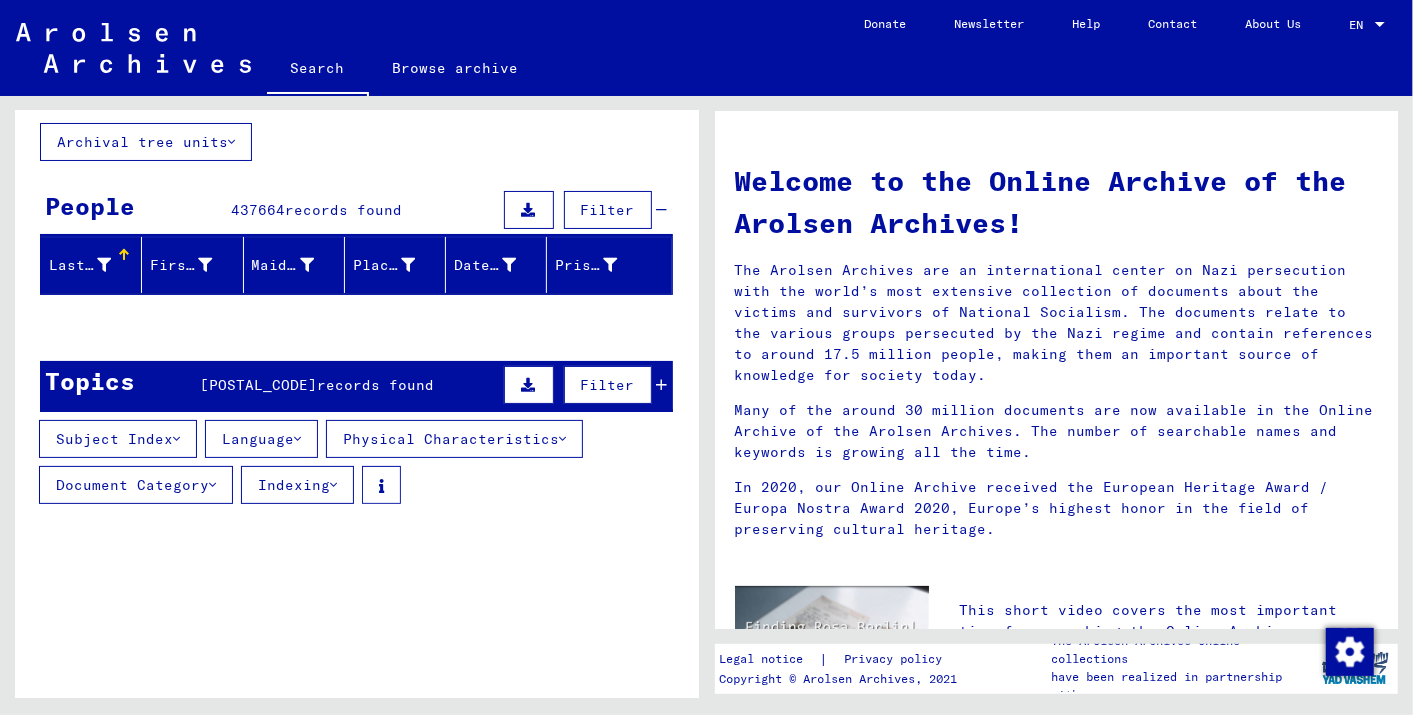 click on "Language" at bounding box center (261, 439) 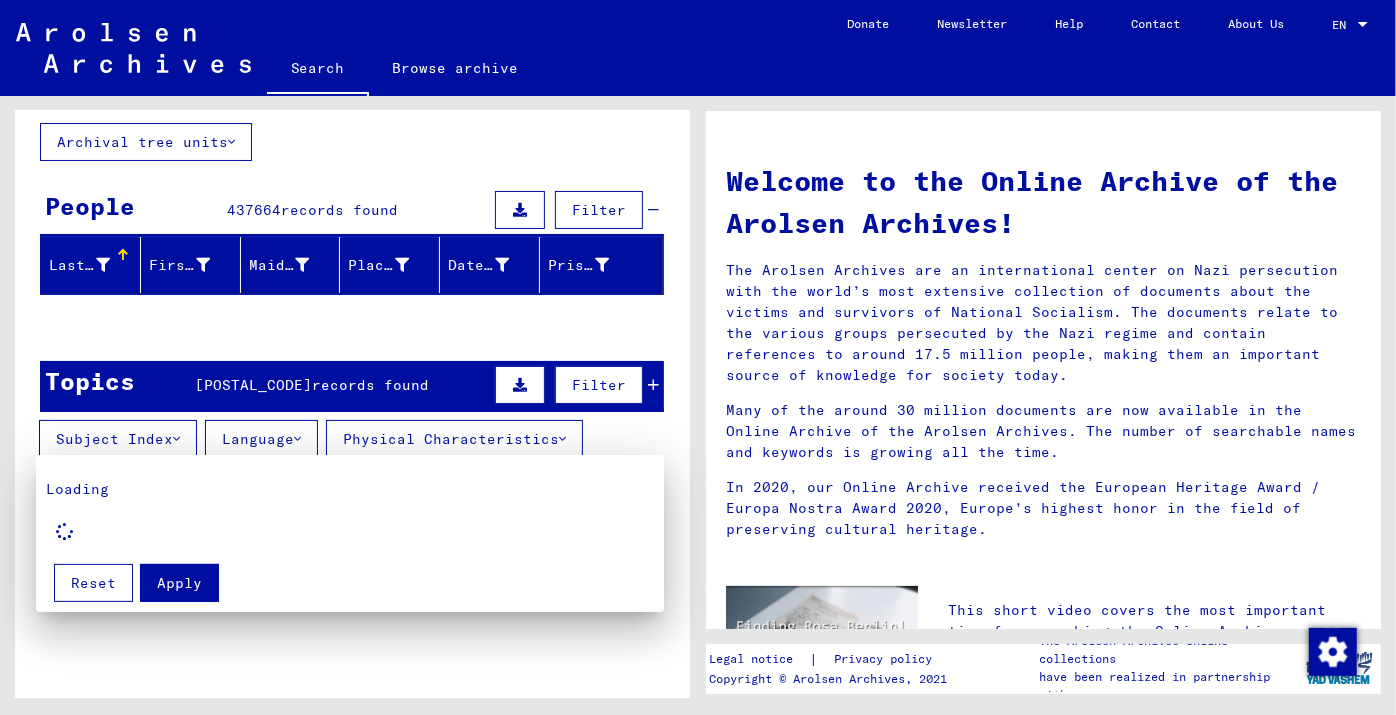 click at bounding box center (698, 357) 